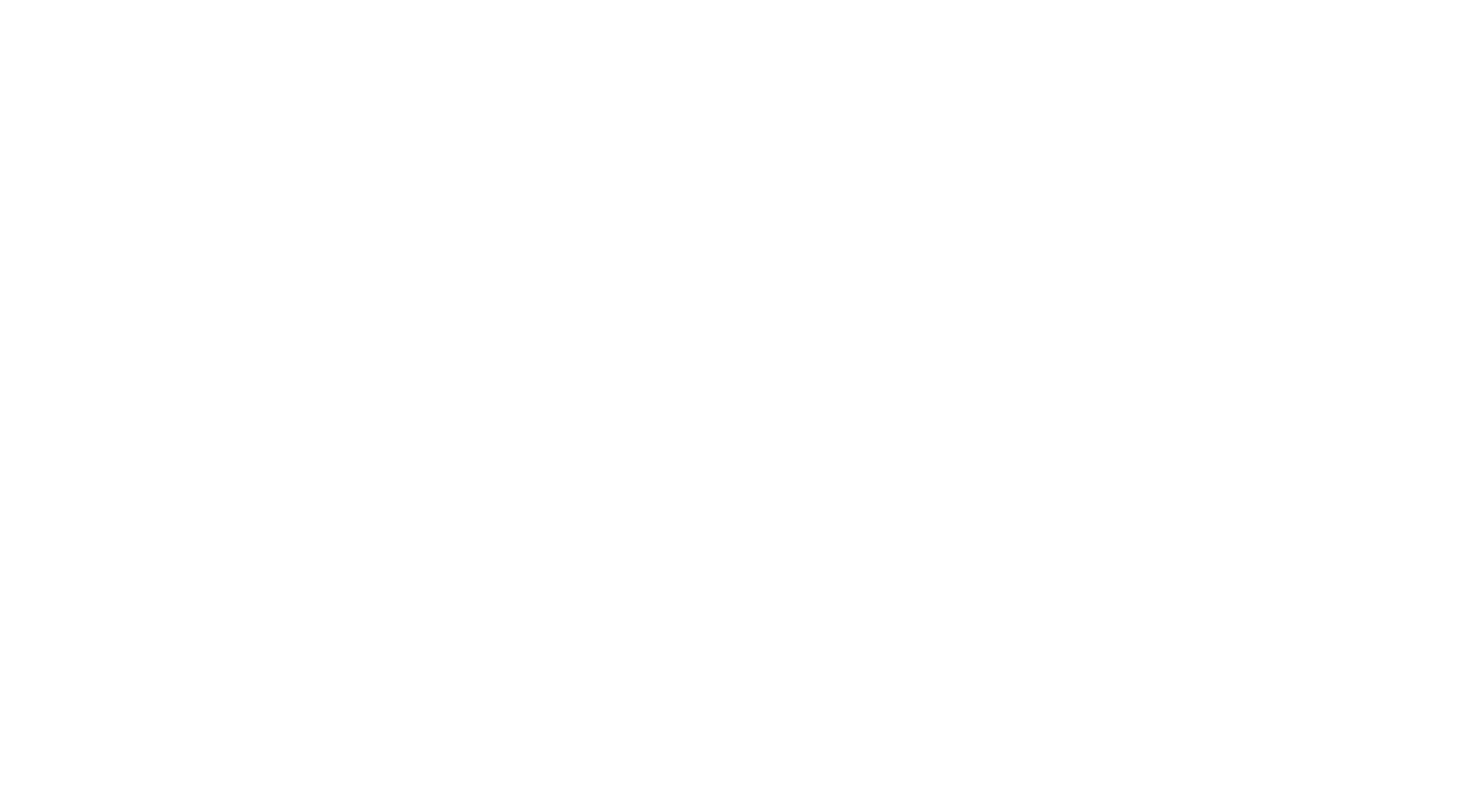 scroll, scrollTop: 0, scrollLeft: 0, axis: both 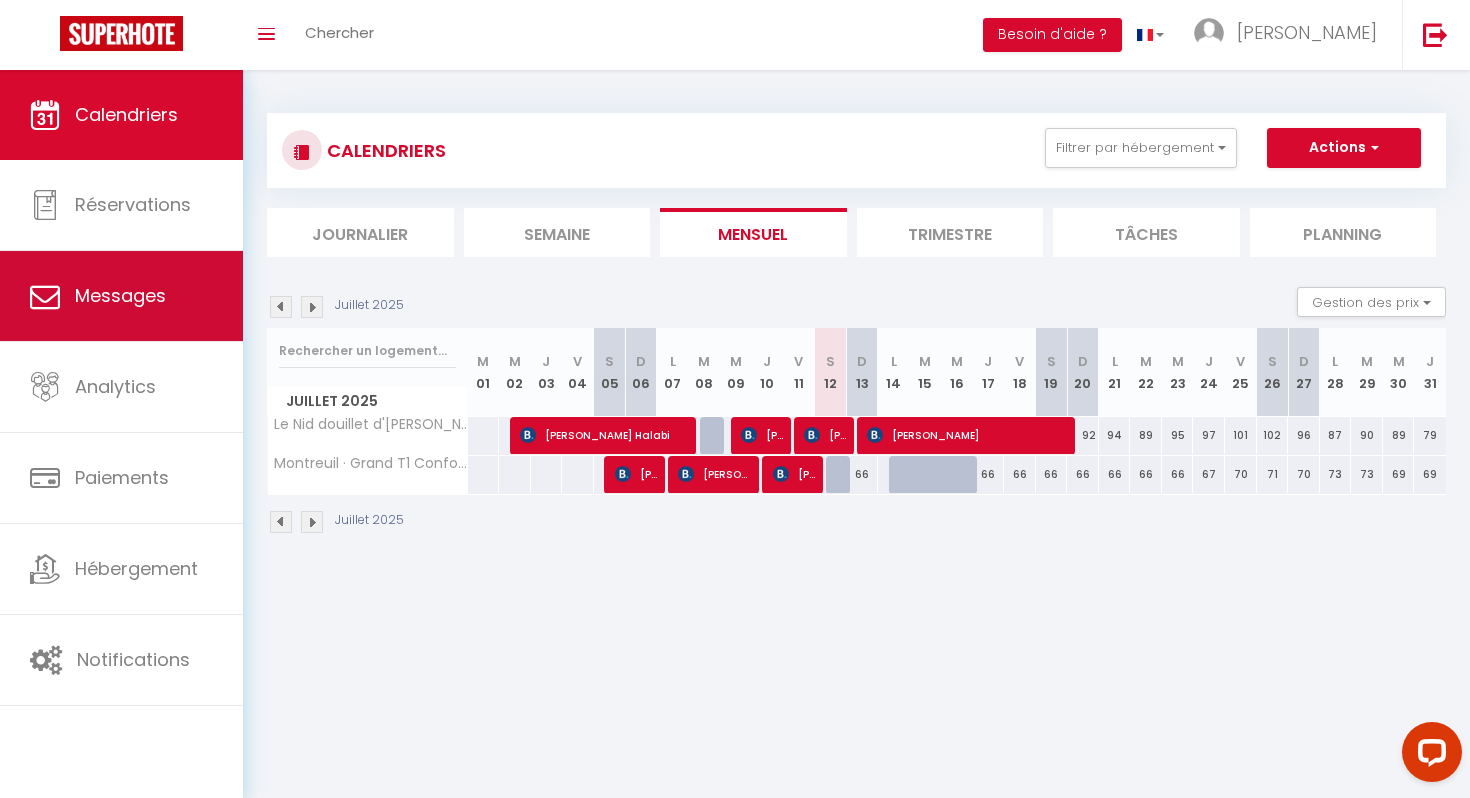 click on "Messages" at bounding box center (120, 295) 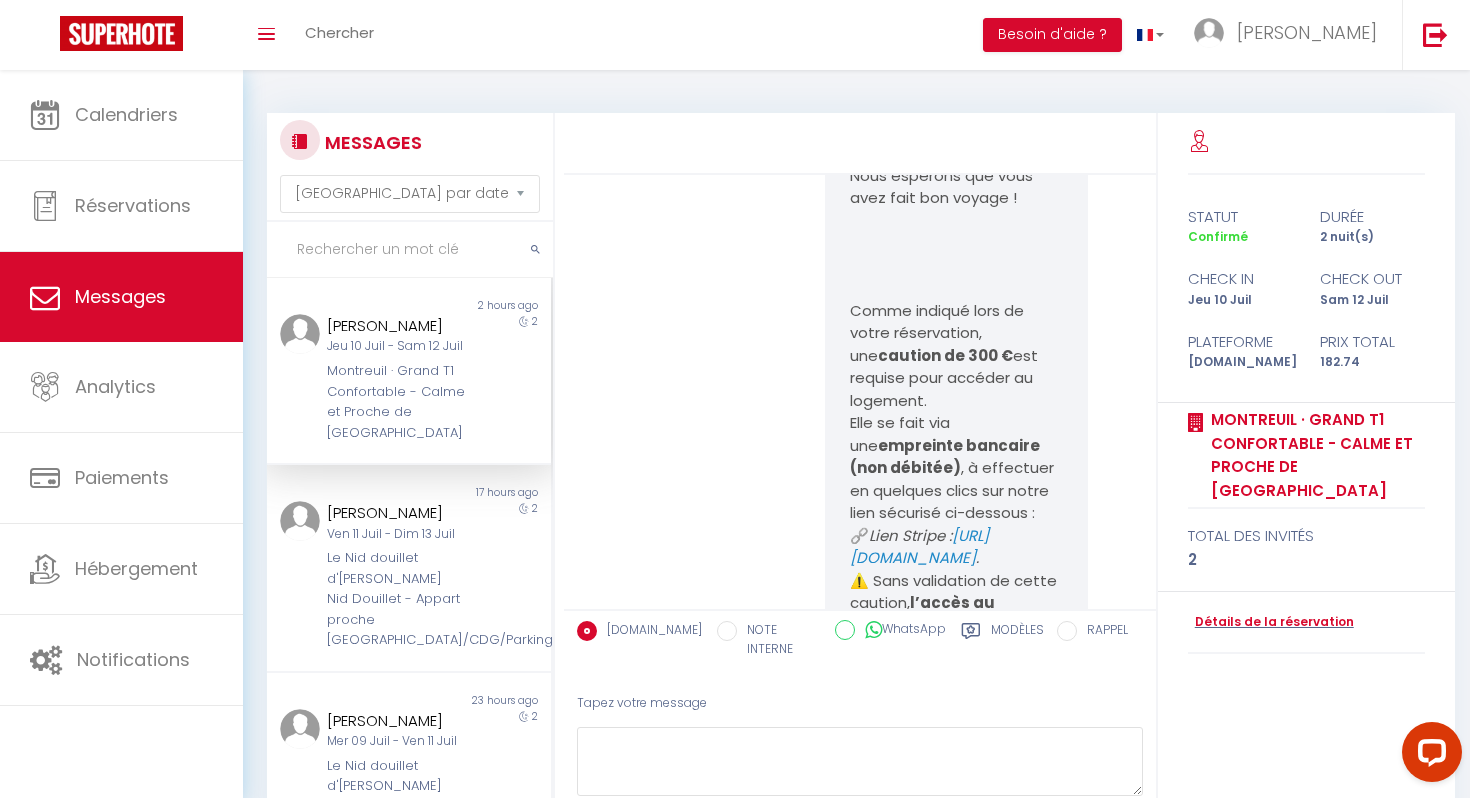 scroll, scrollTop: 7228, scrollLeft: 0, axis: vertical 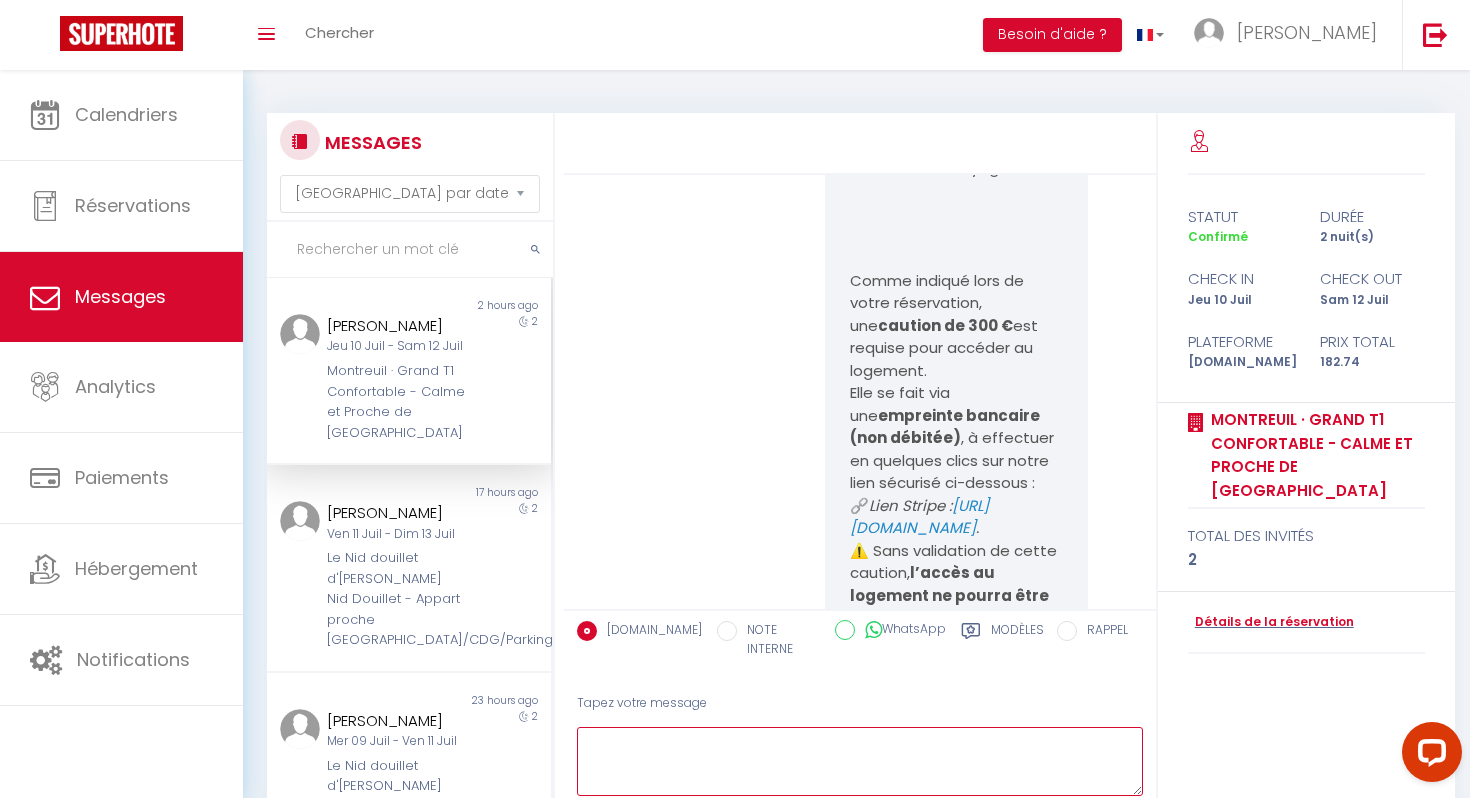 click at bounding box center [860, 761] 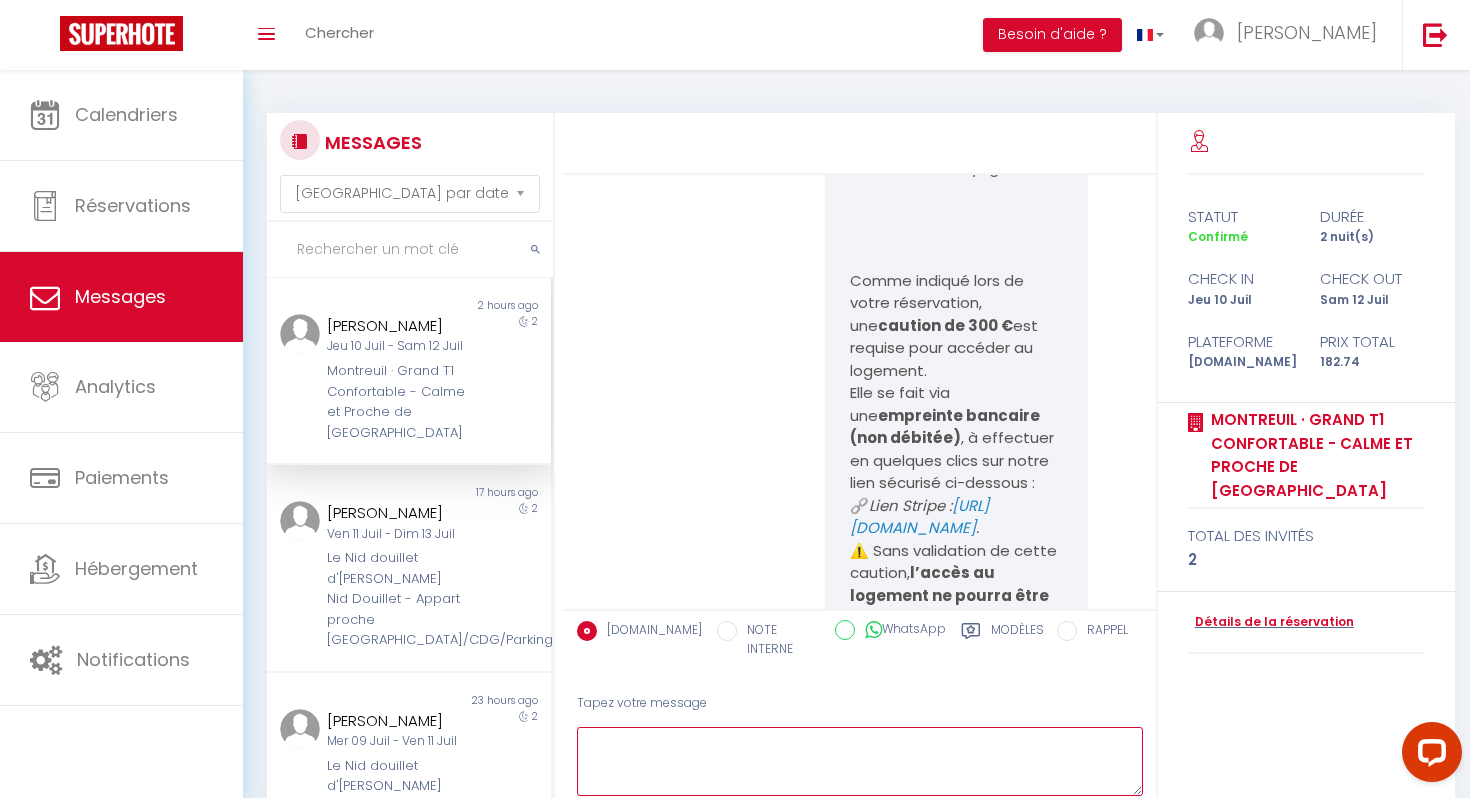type on "b" 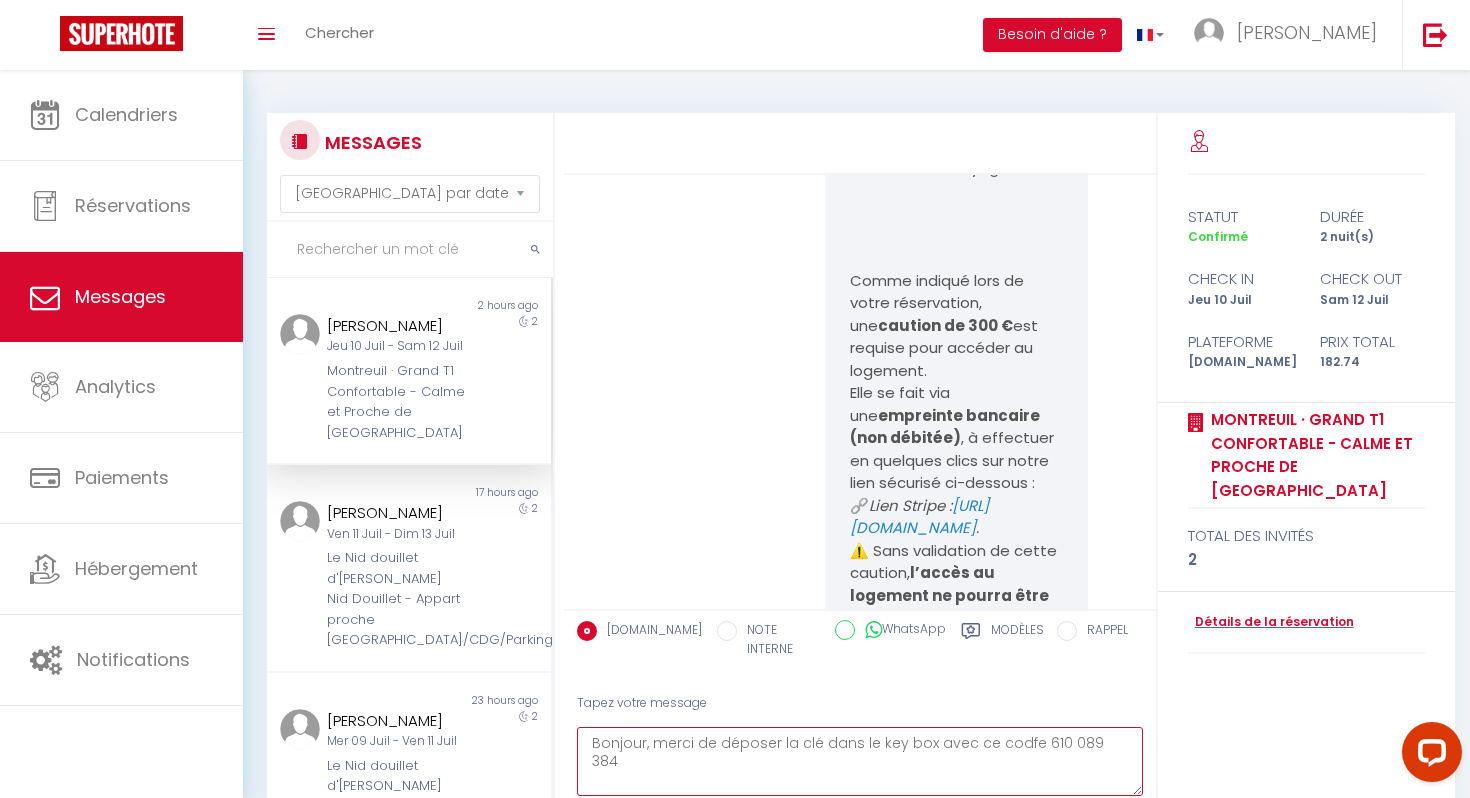 click on "Bonjour, merci de déposer la clé dans le key box avec ce codfe 610 089 384" at bounding box center [860, 761] 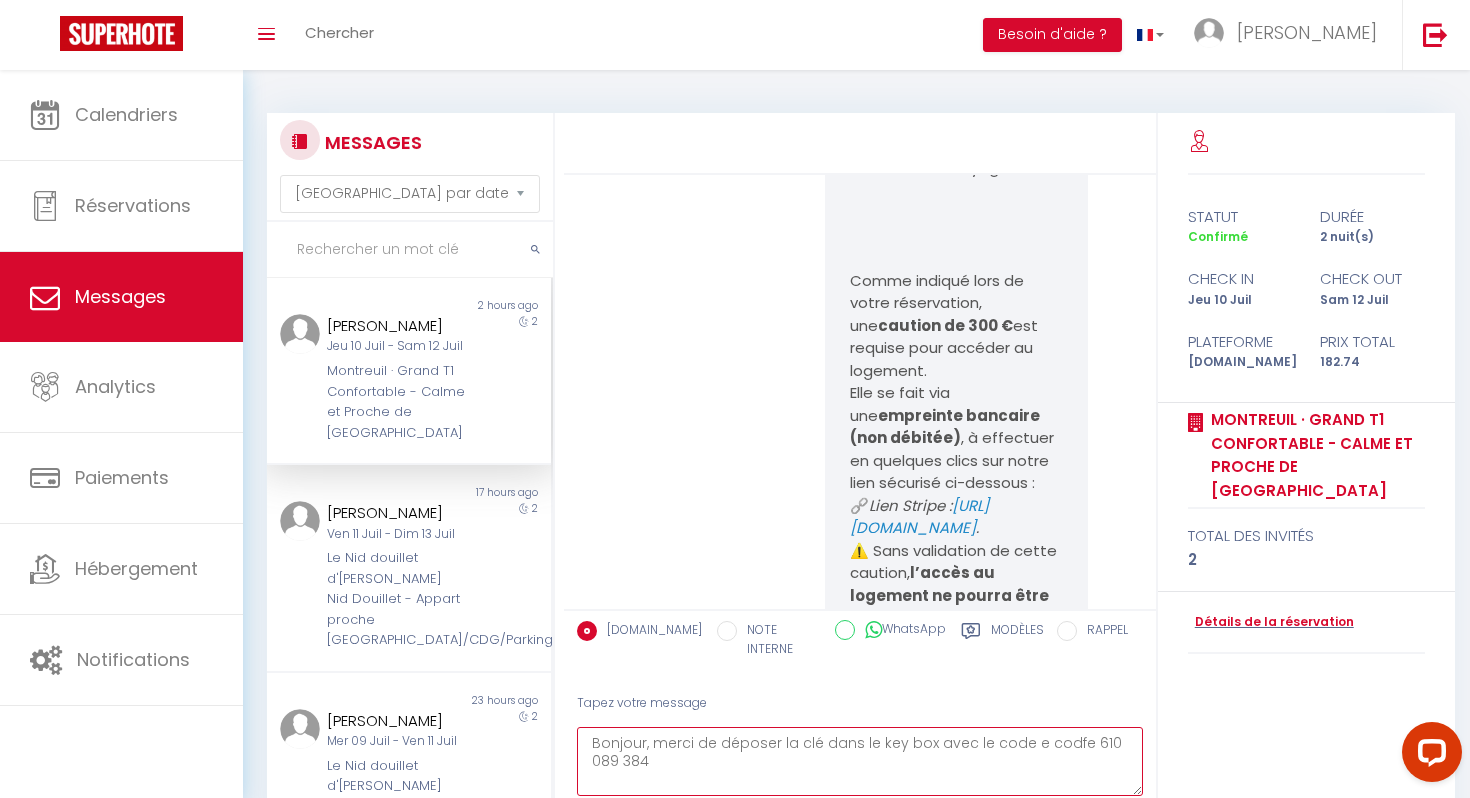 click on "Bonjour, merci de déposer la clé dans le key box avec le code e codfe 610 089 384" at bounding box center (860, 761) 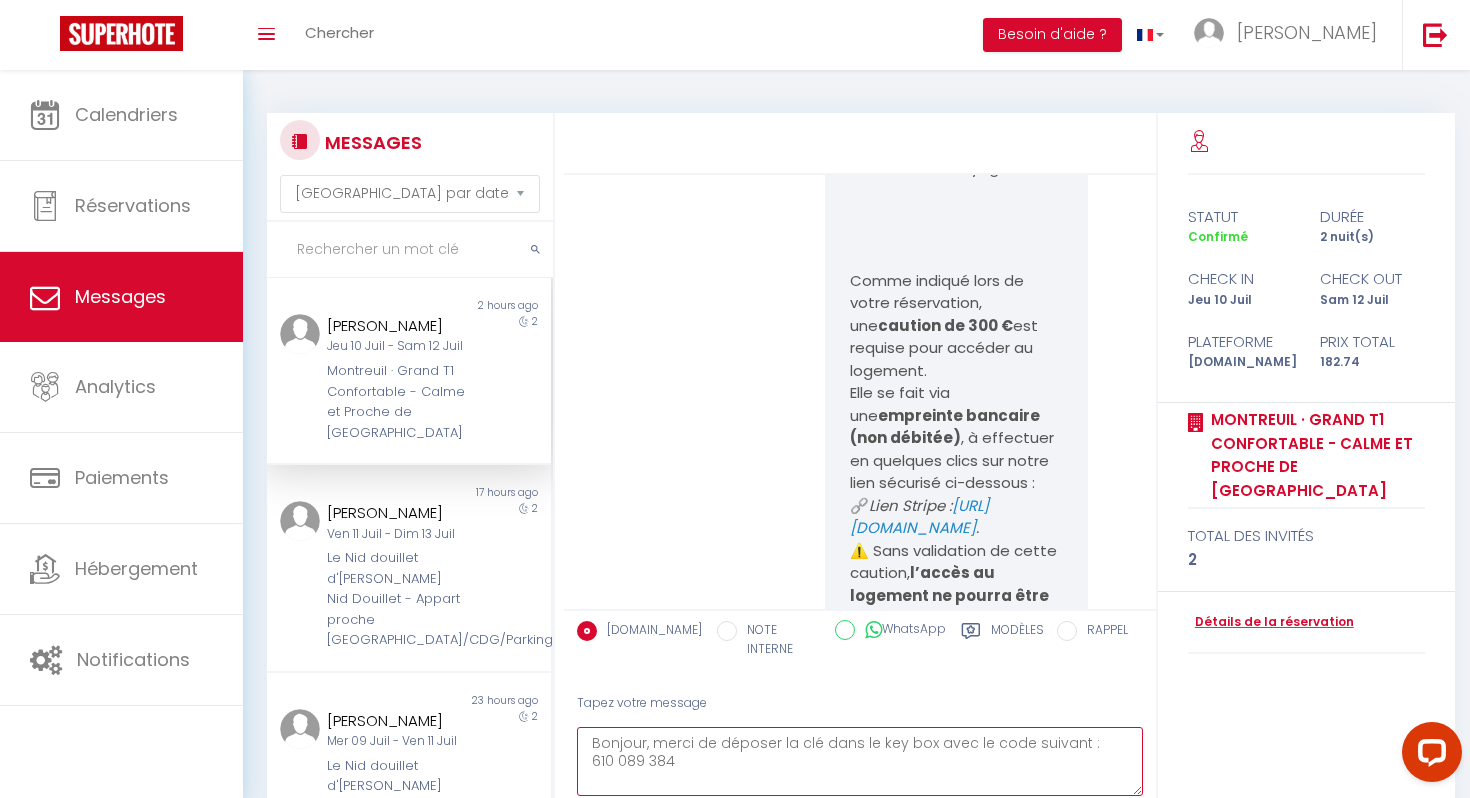 click on "Bonjour, merci de déposer la clé dans le key box avec le code suivant :
610 089 384" at bounding box center (860, 761) 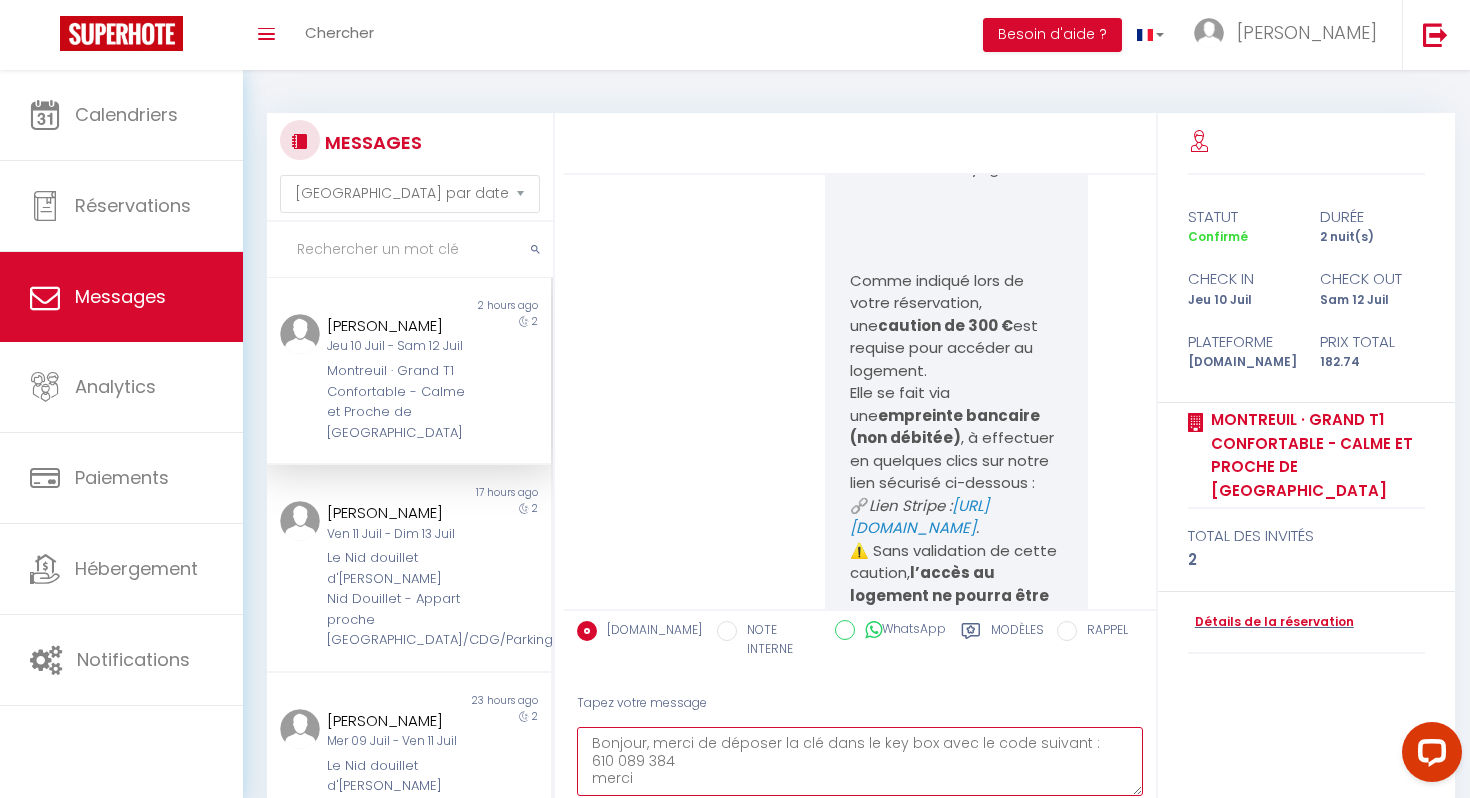 type on "Bonjour, merci de déposer la clé dans le key box avec le code suivant :
610 089 384
merci" 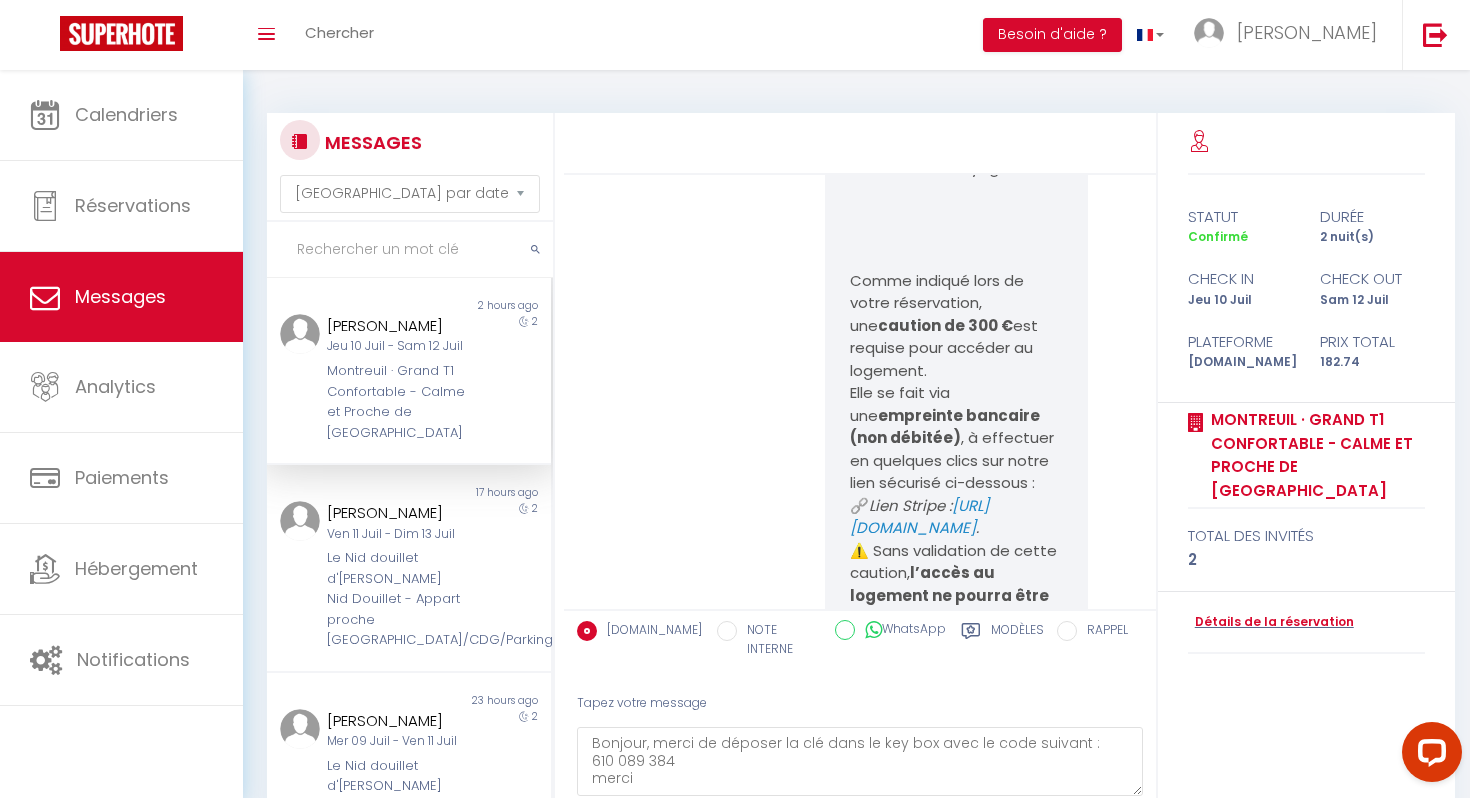 click on "ENVOYER" at bounding box center [1076, 823] 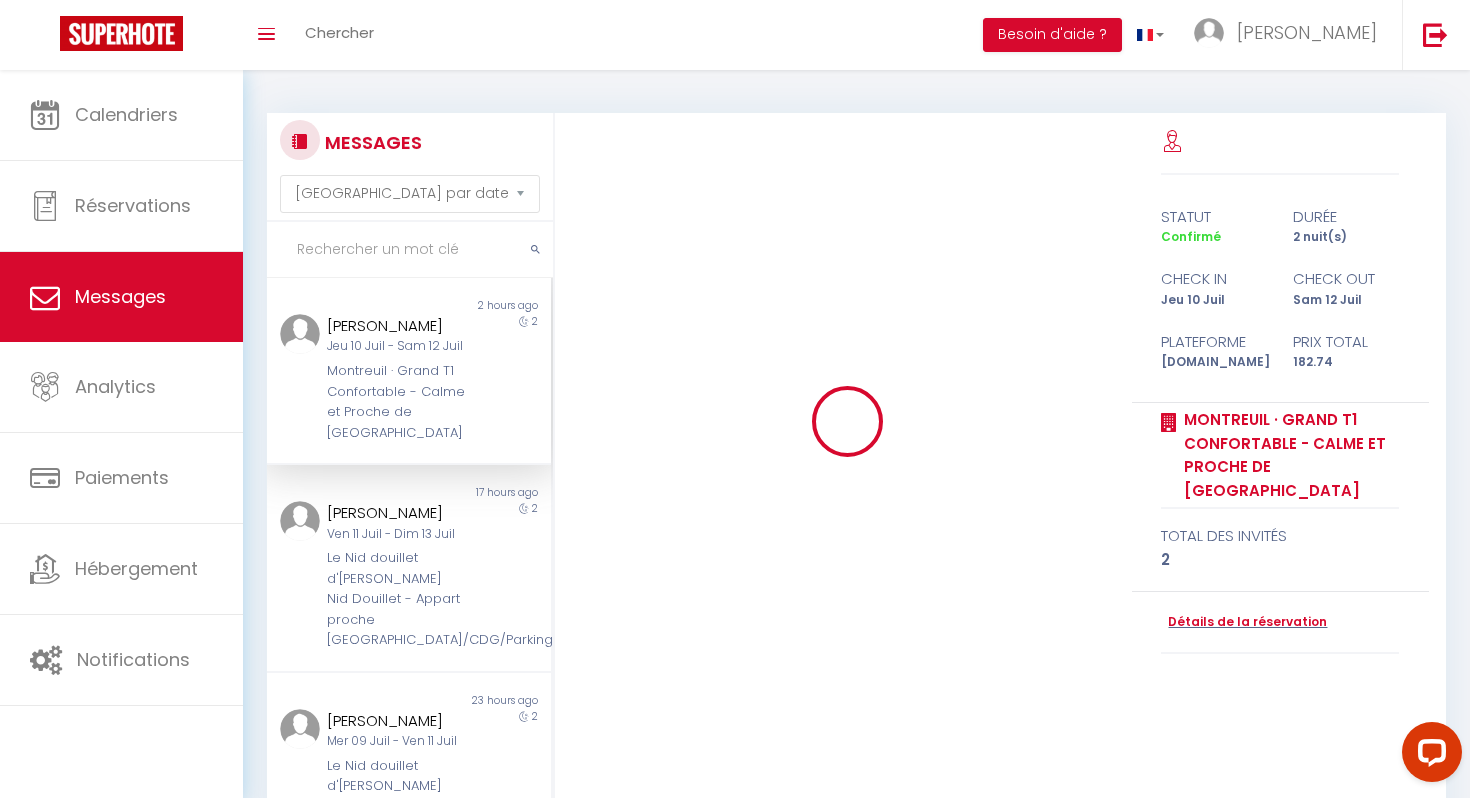 type 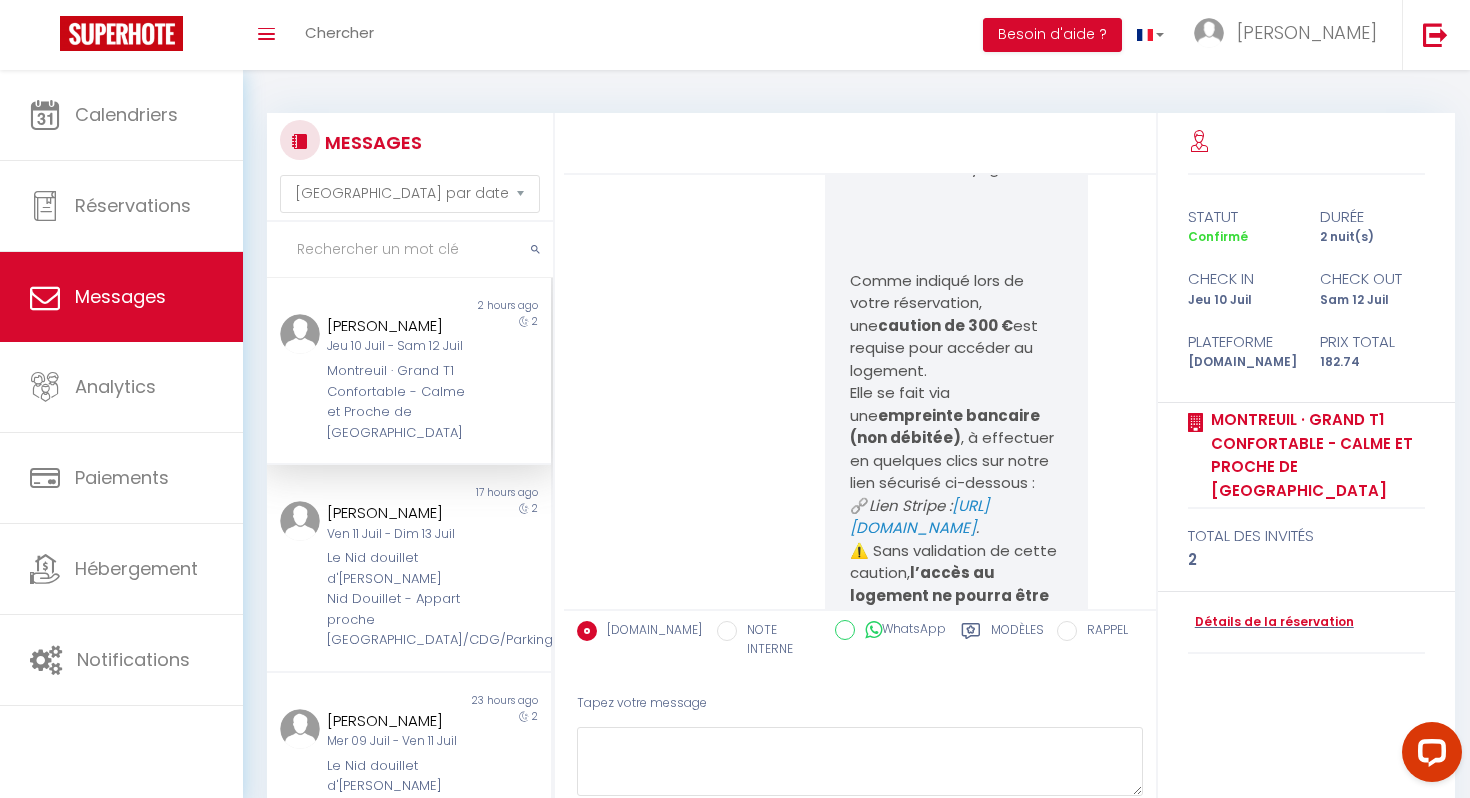 scroll, scrollTop: 7974, scrollLeft: 0, axis: vertical 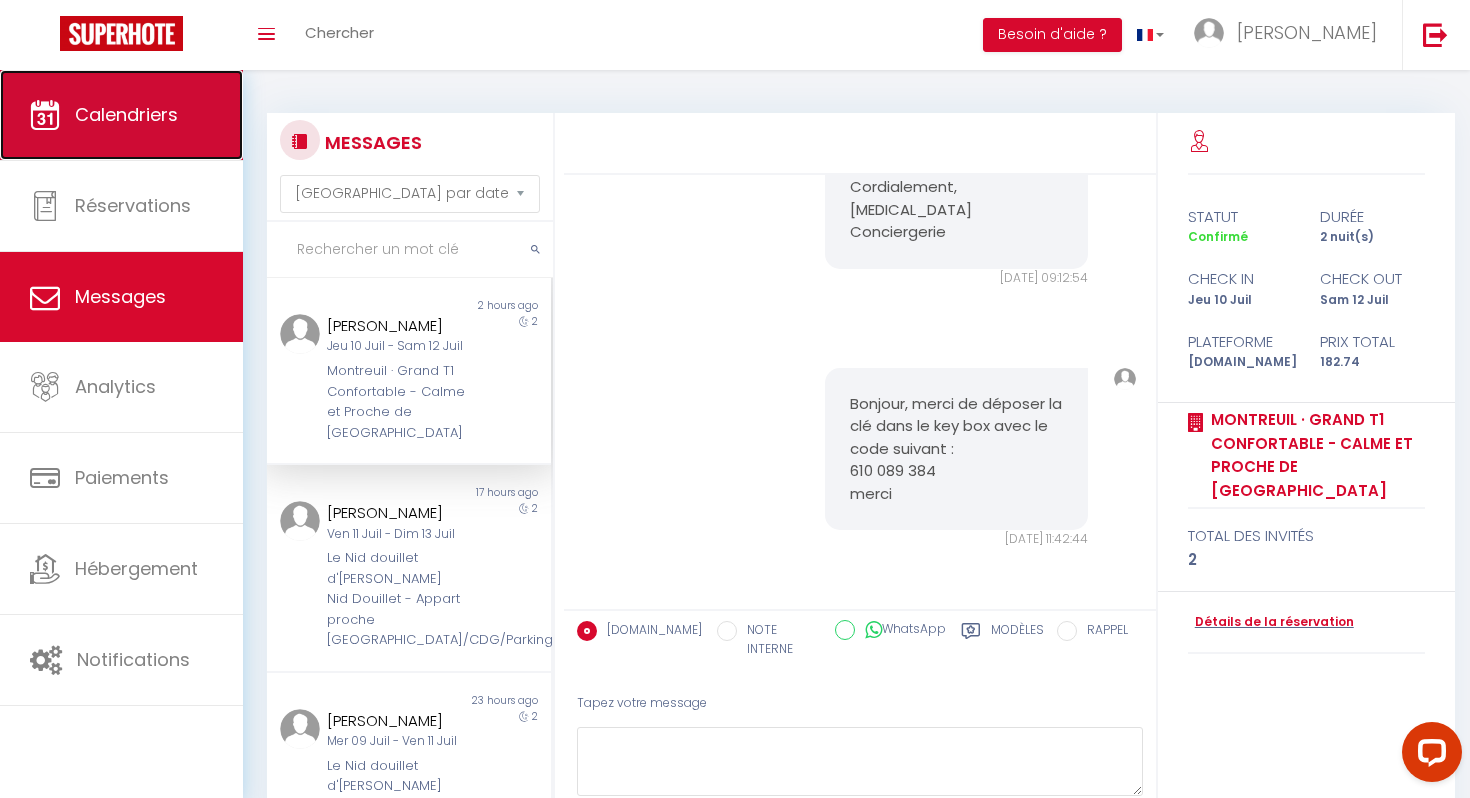 click on "Calendriers" at bounding box center [126, 114] 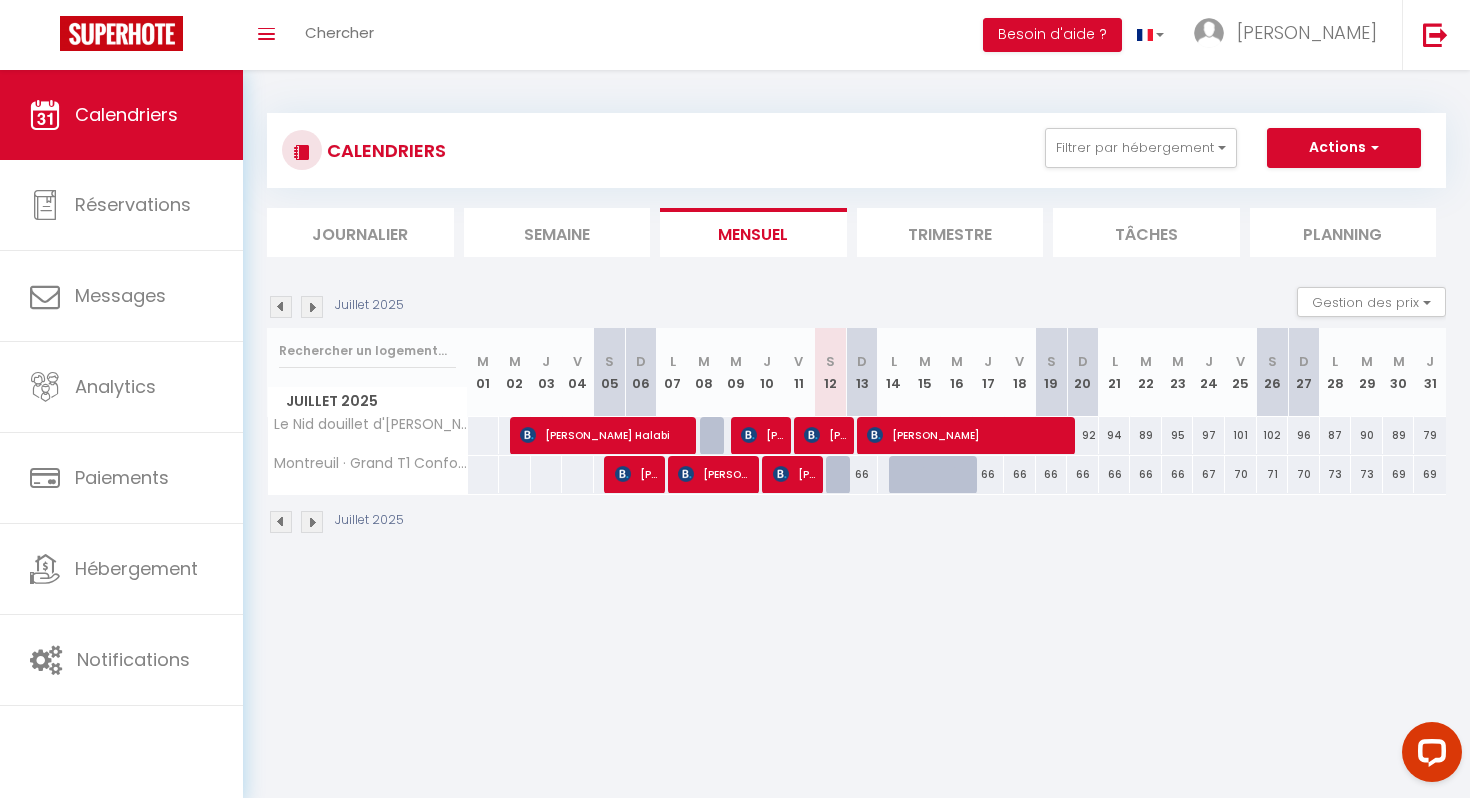 click at bounding box center [937, 486] 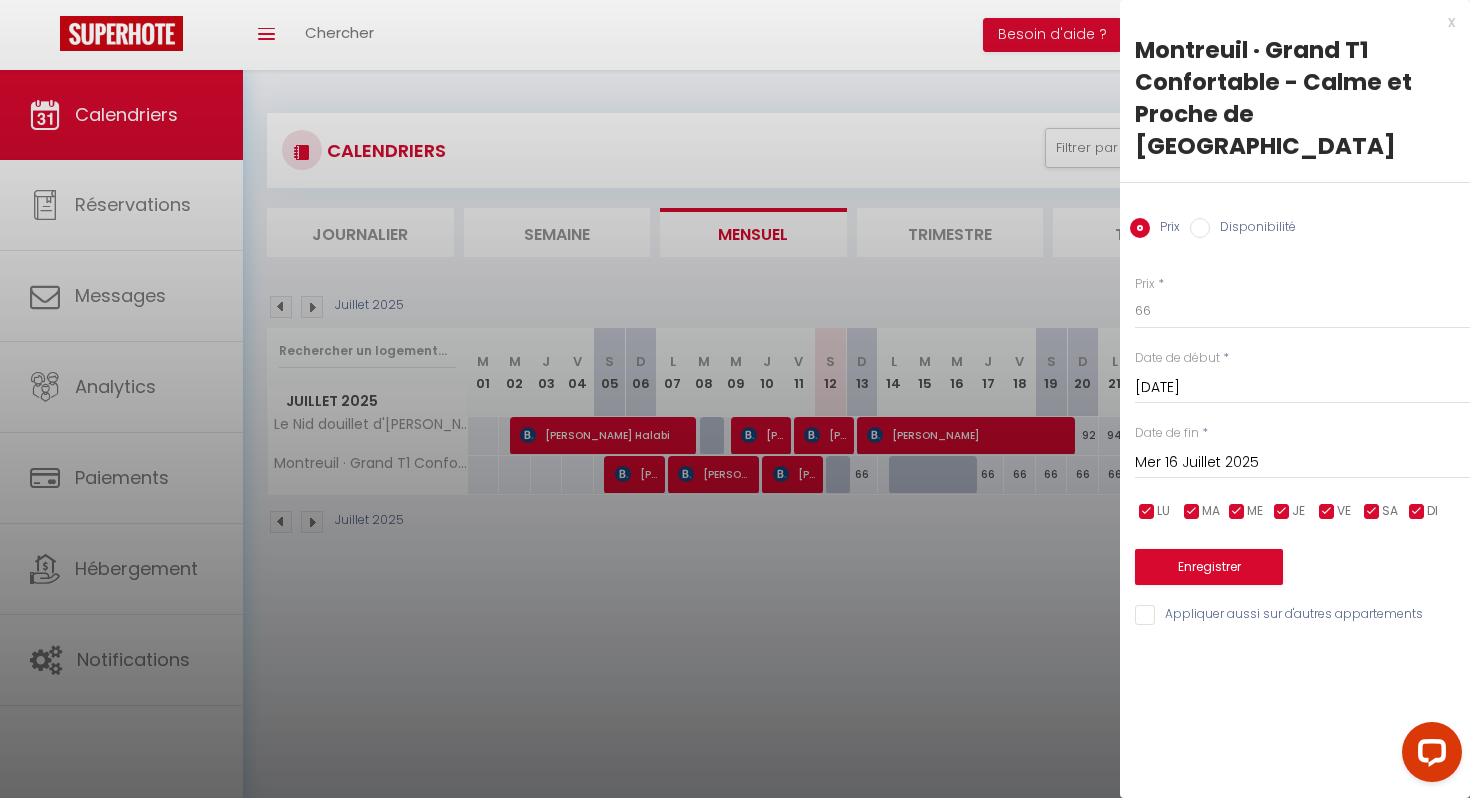 click on "Disponibilité" at bounding box center [1200, 228] 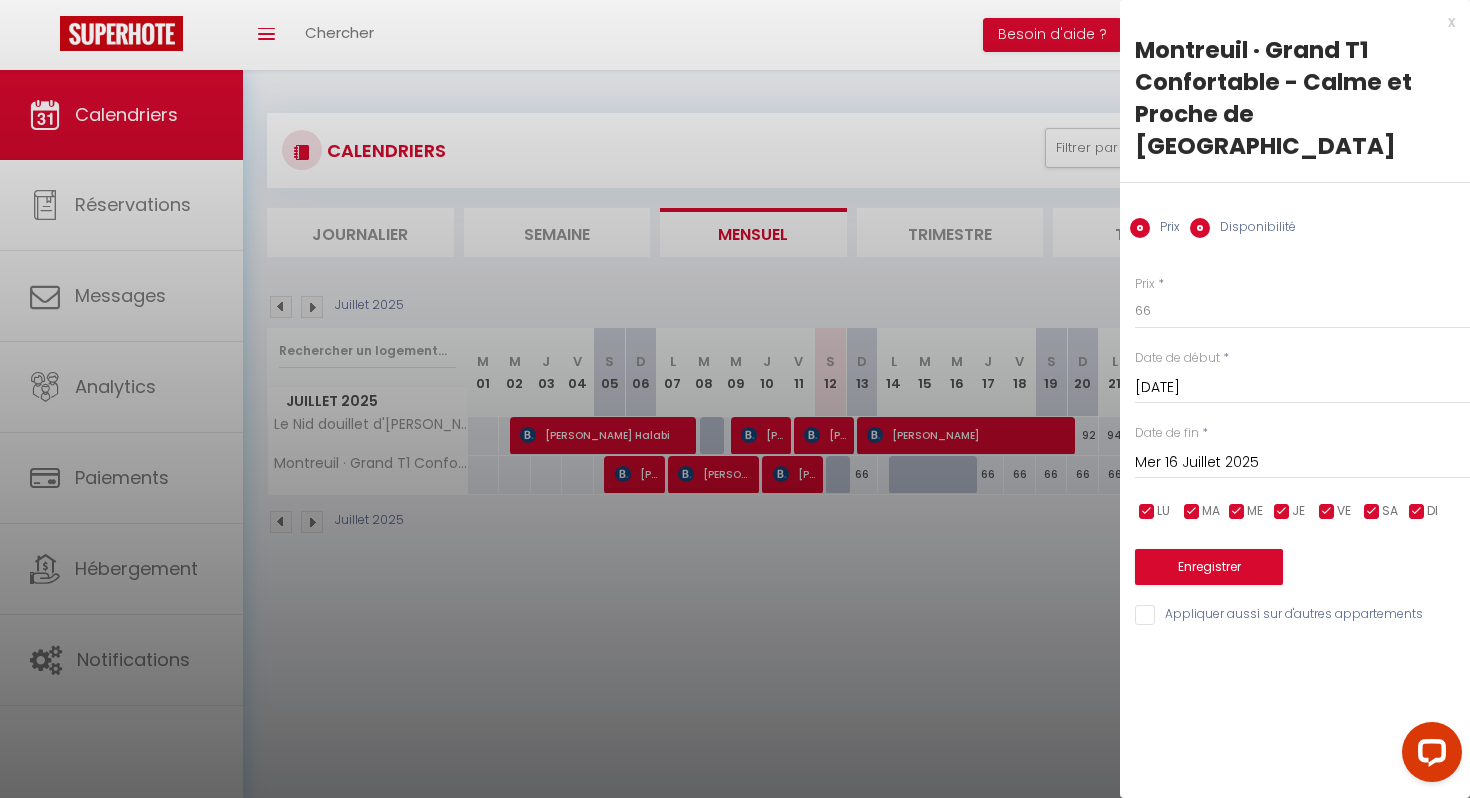 radio on "false" 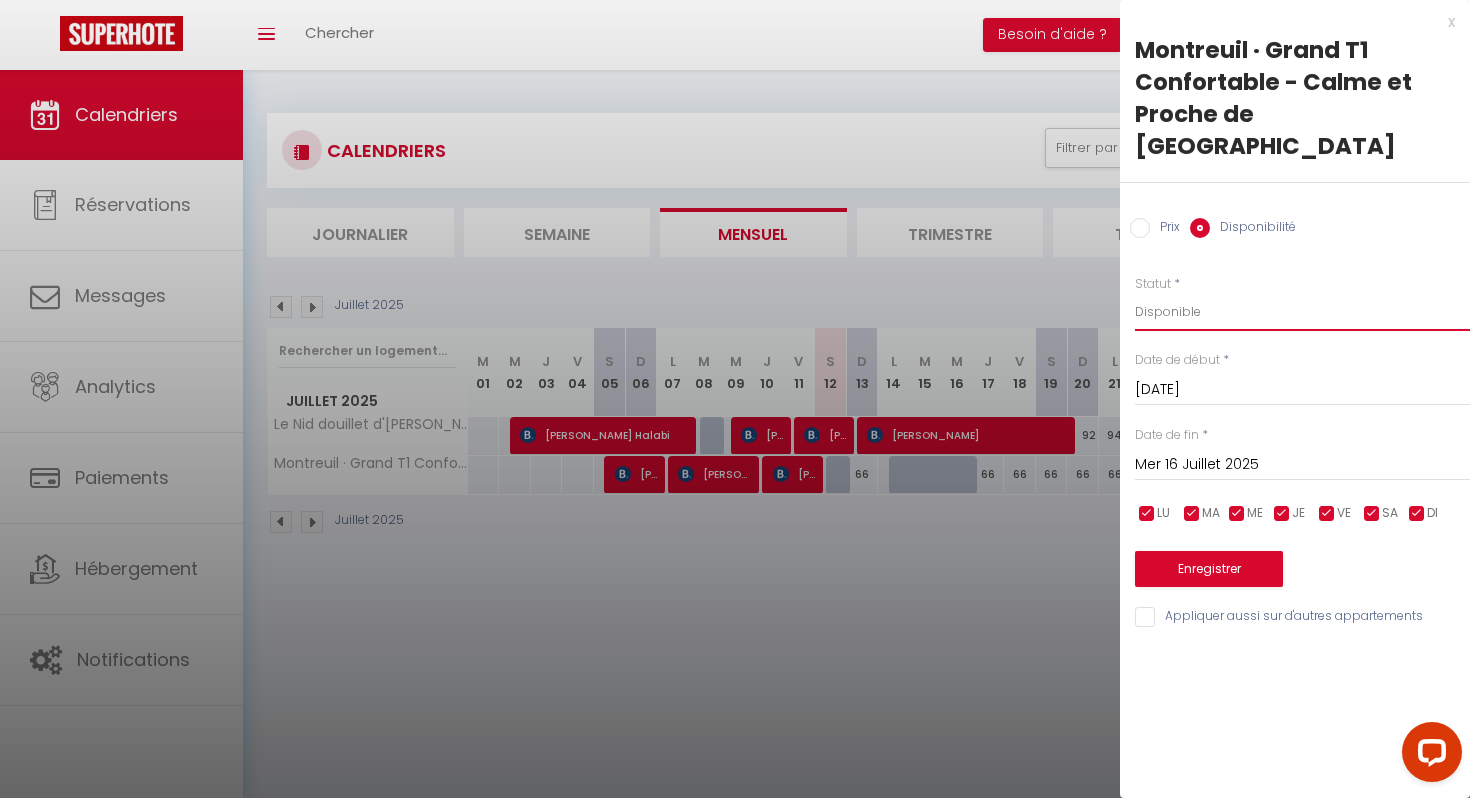 click on "Disponible
Indisponible" at bounding box center [1302, 312] 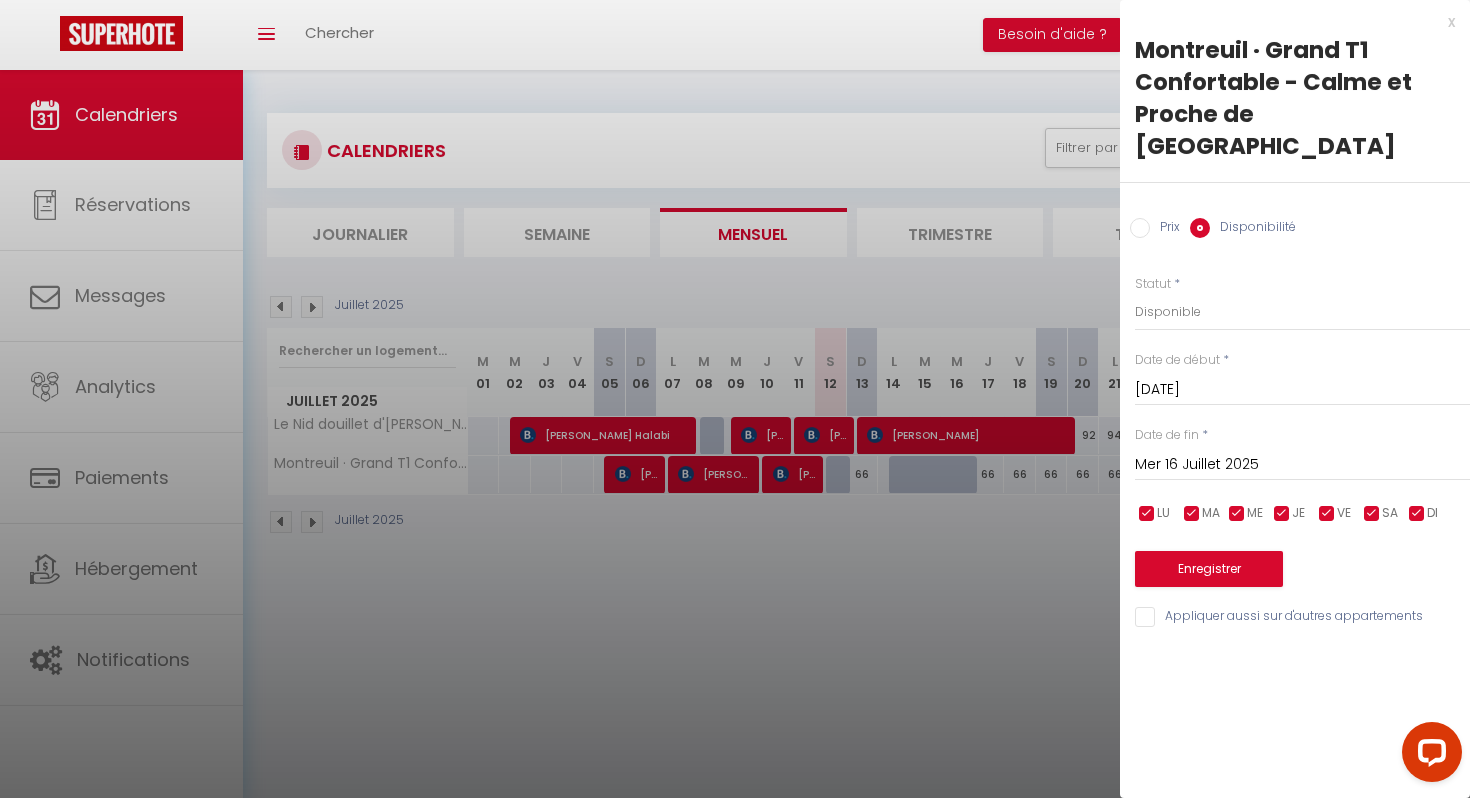 click on "[DATE]" at bounding box center (1302, 390) 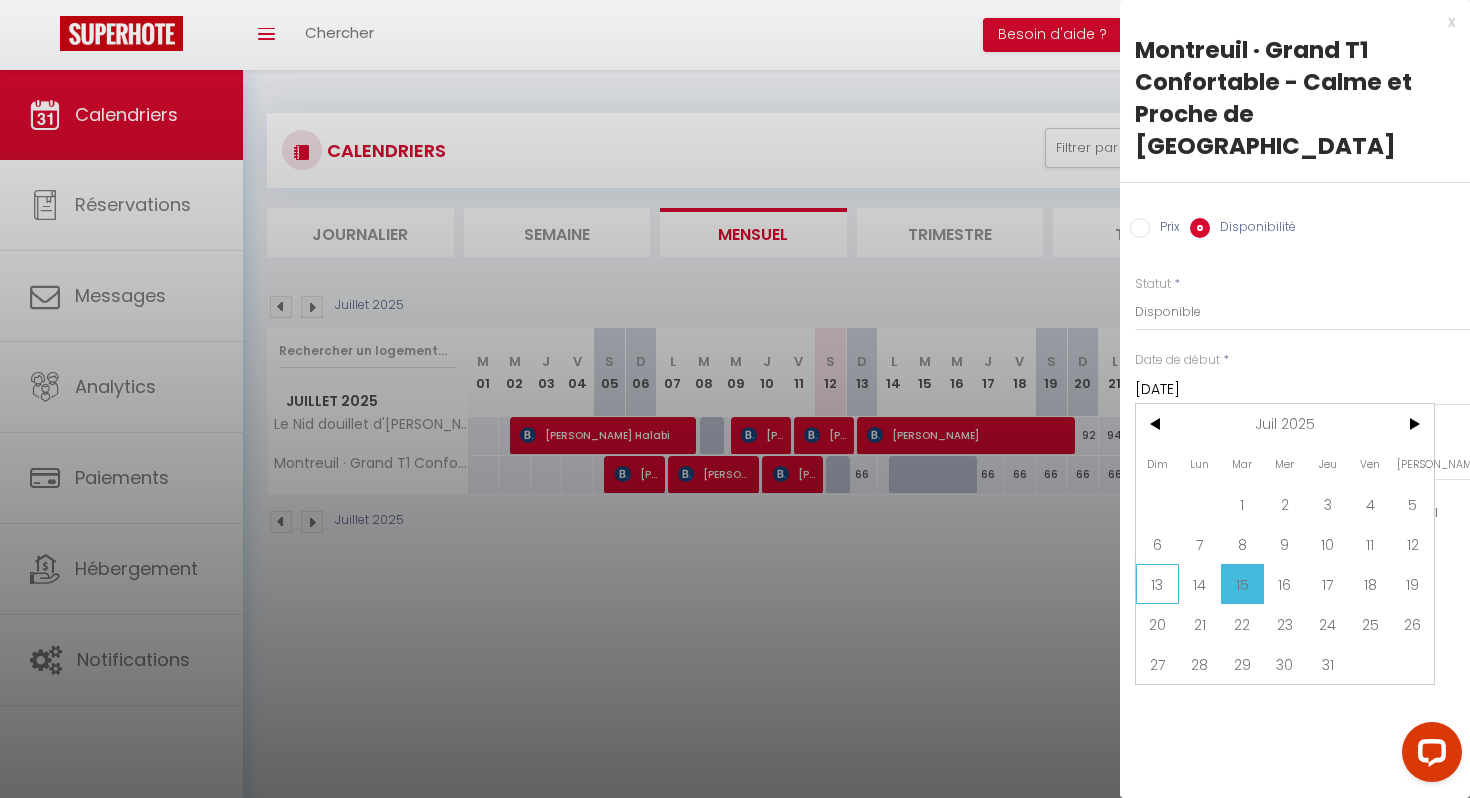 click on "13" at bounding box center [1157, 584] 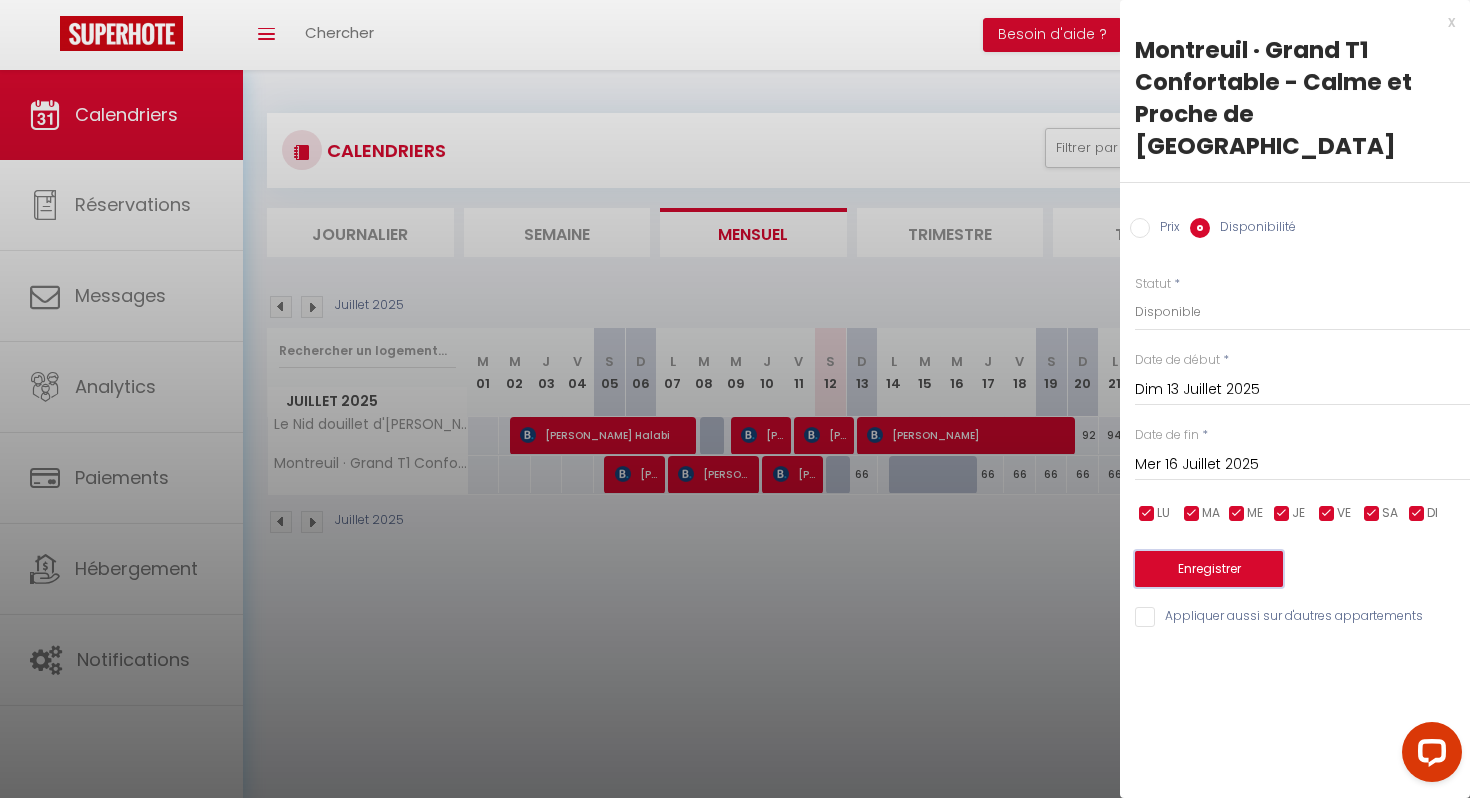 click on "Enregistrer" at bounding box center (1209, 569) 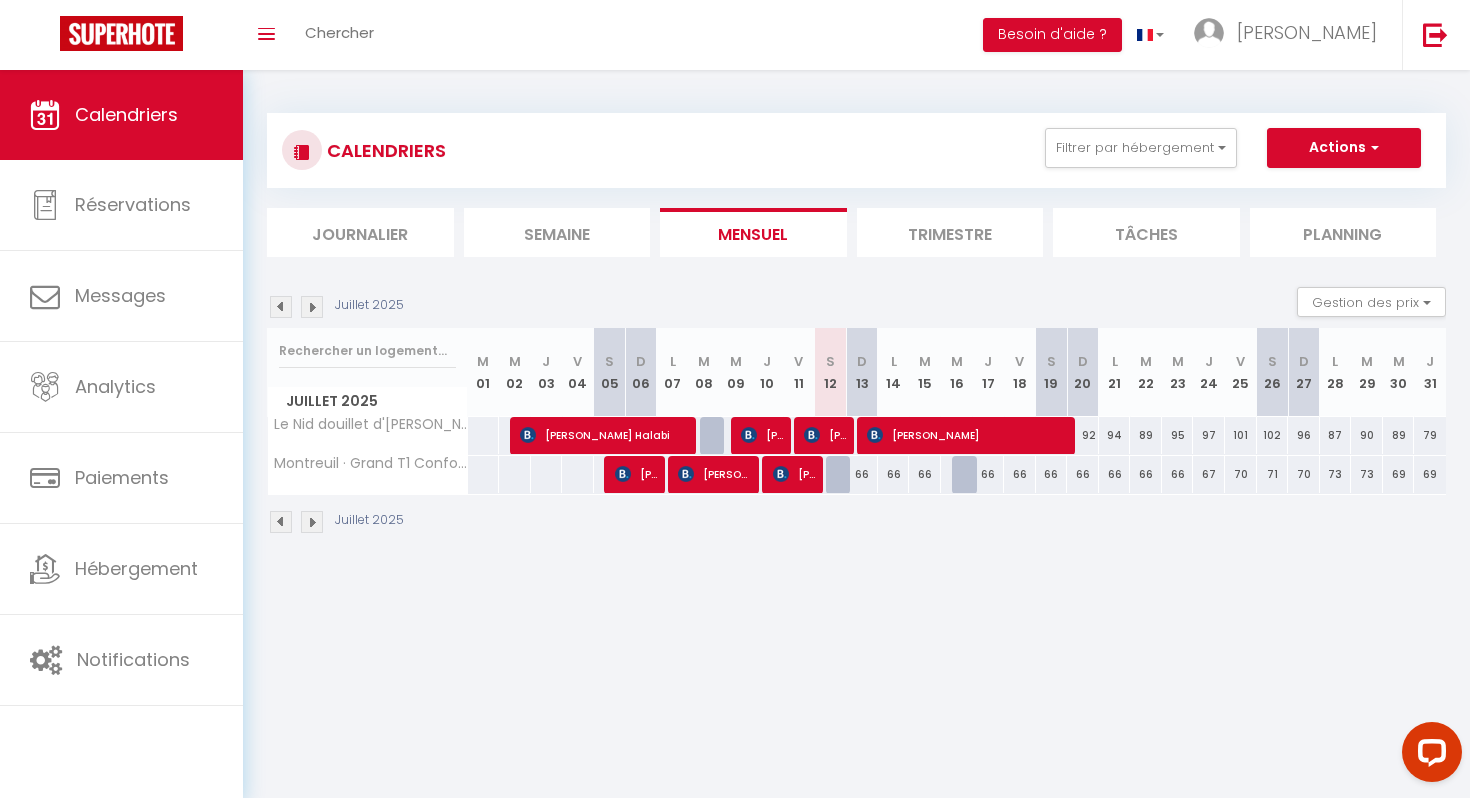 click at bounding box center (968, 475) 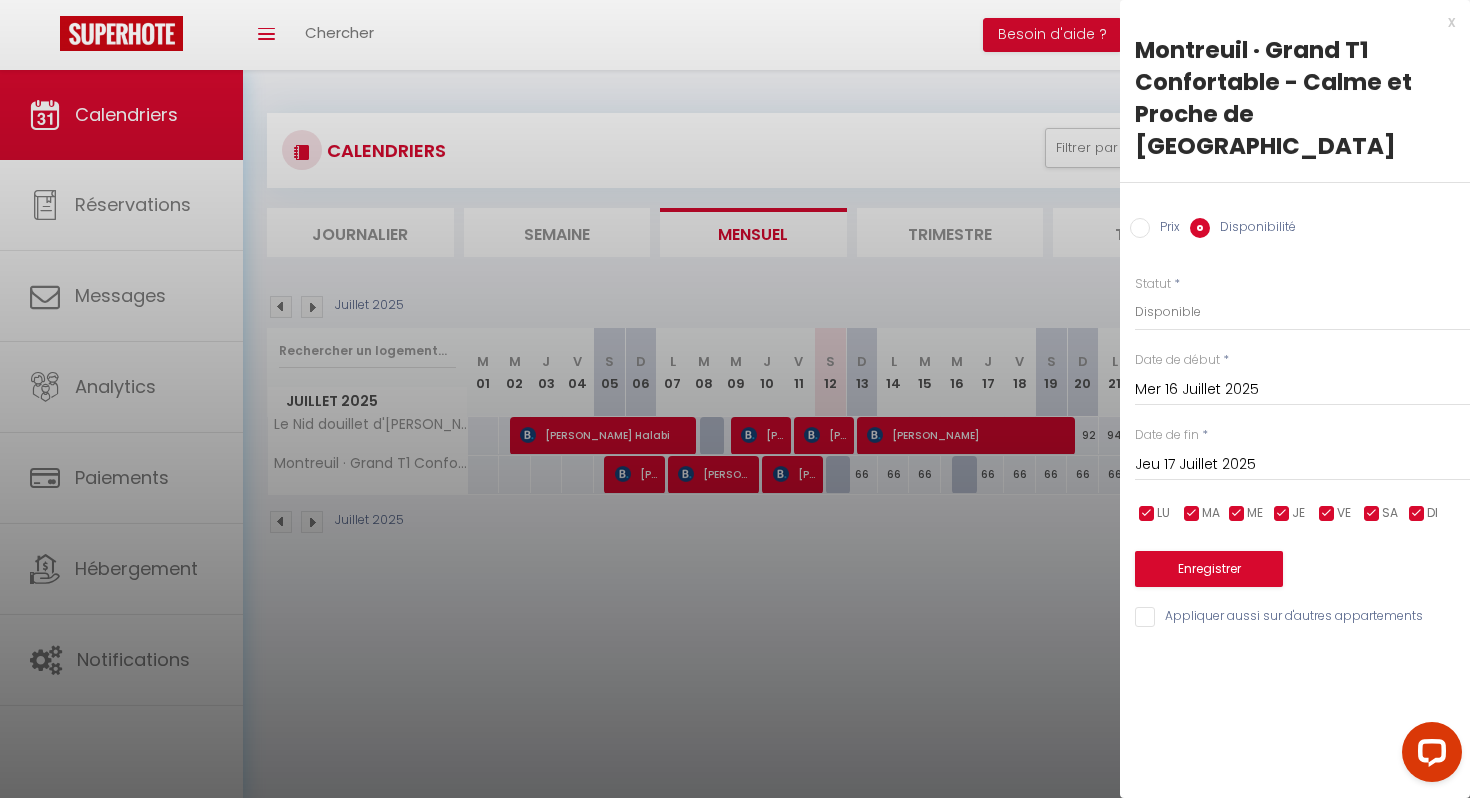 click on "Disponibilité" at bounding box center [1200, 228] 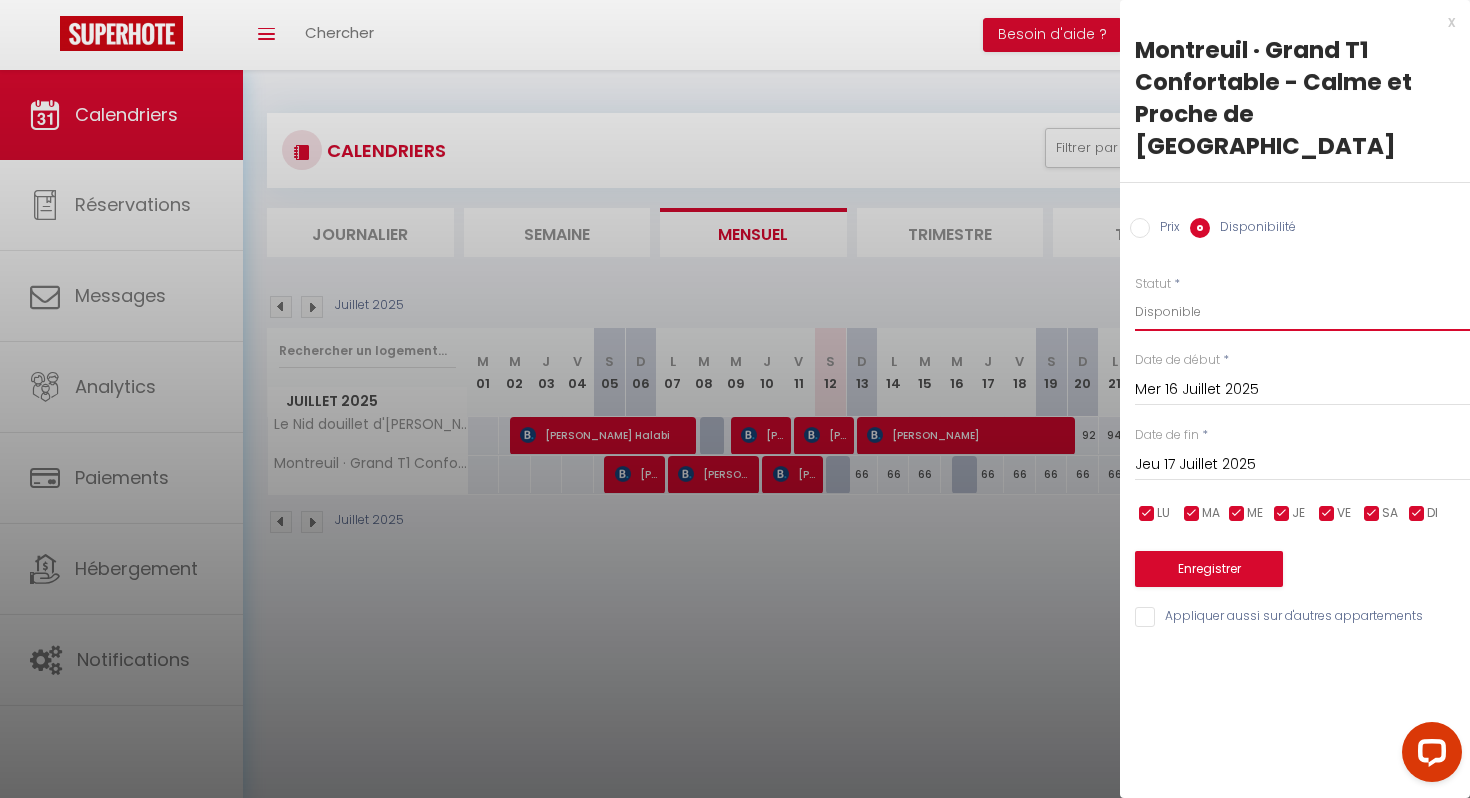 click on "Disponible
Indisponible" at bounding box center [1302, 312] 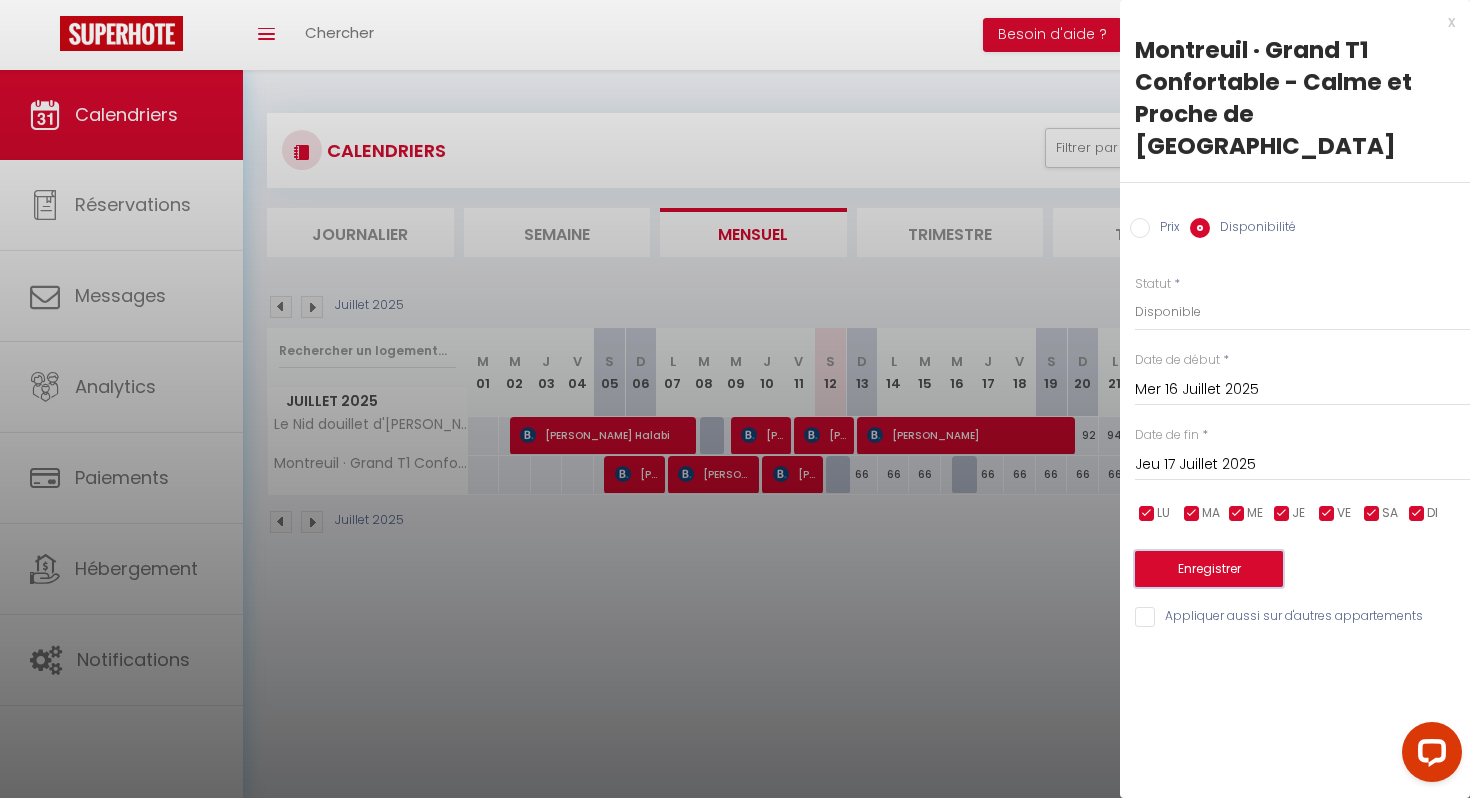 click on "Enregistrer" at bounding box center (1209, 569) 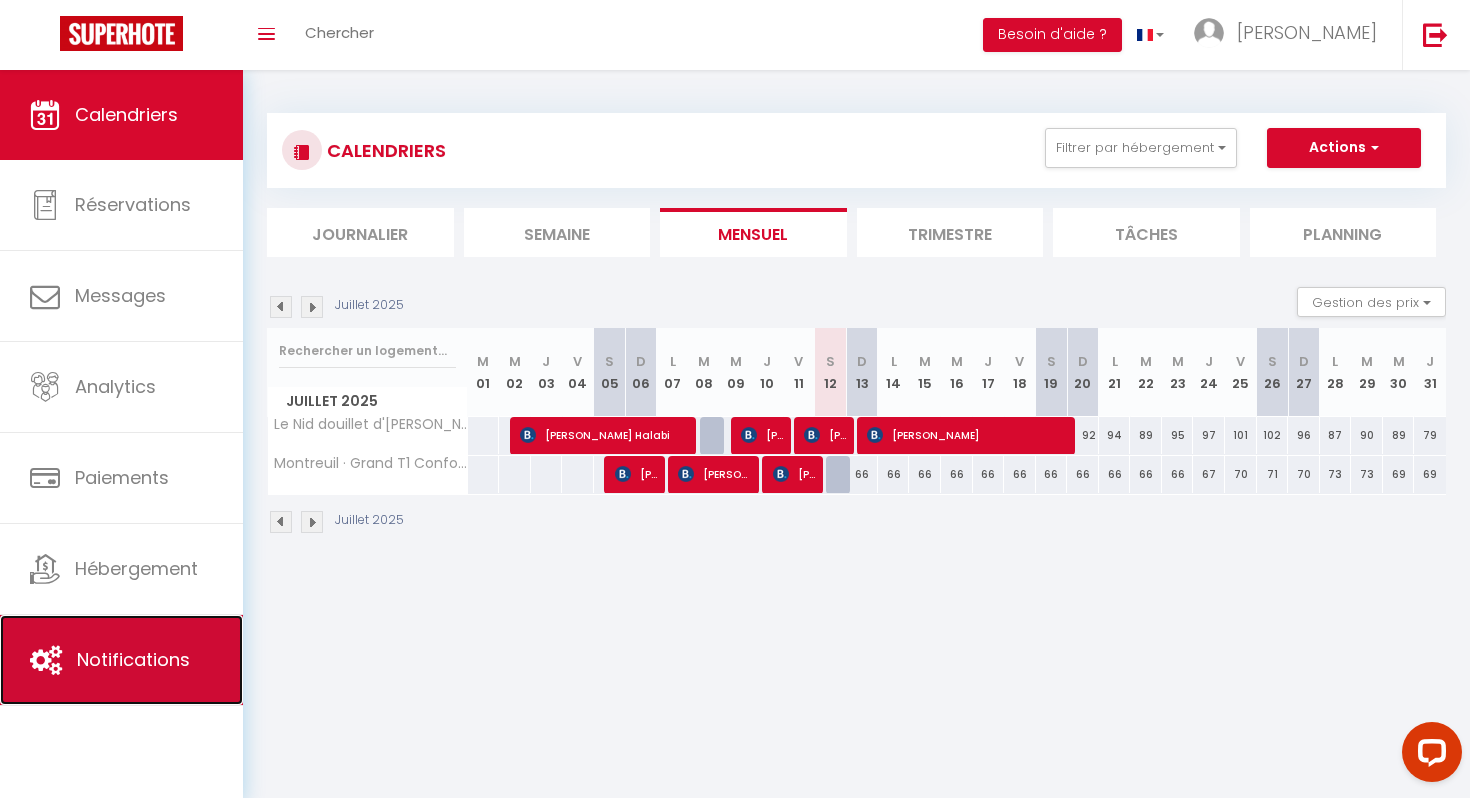 click on "Notifications" at bounding box center (133, 659) 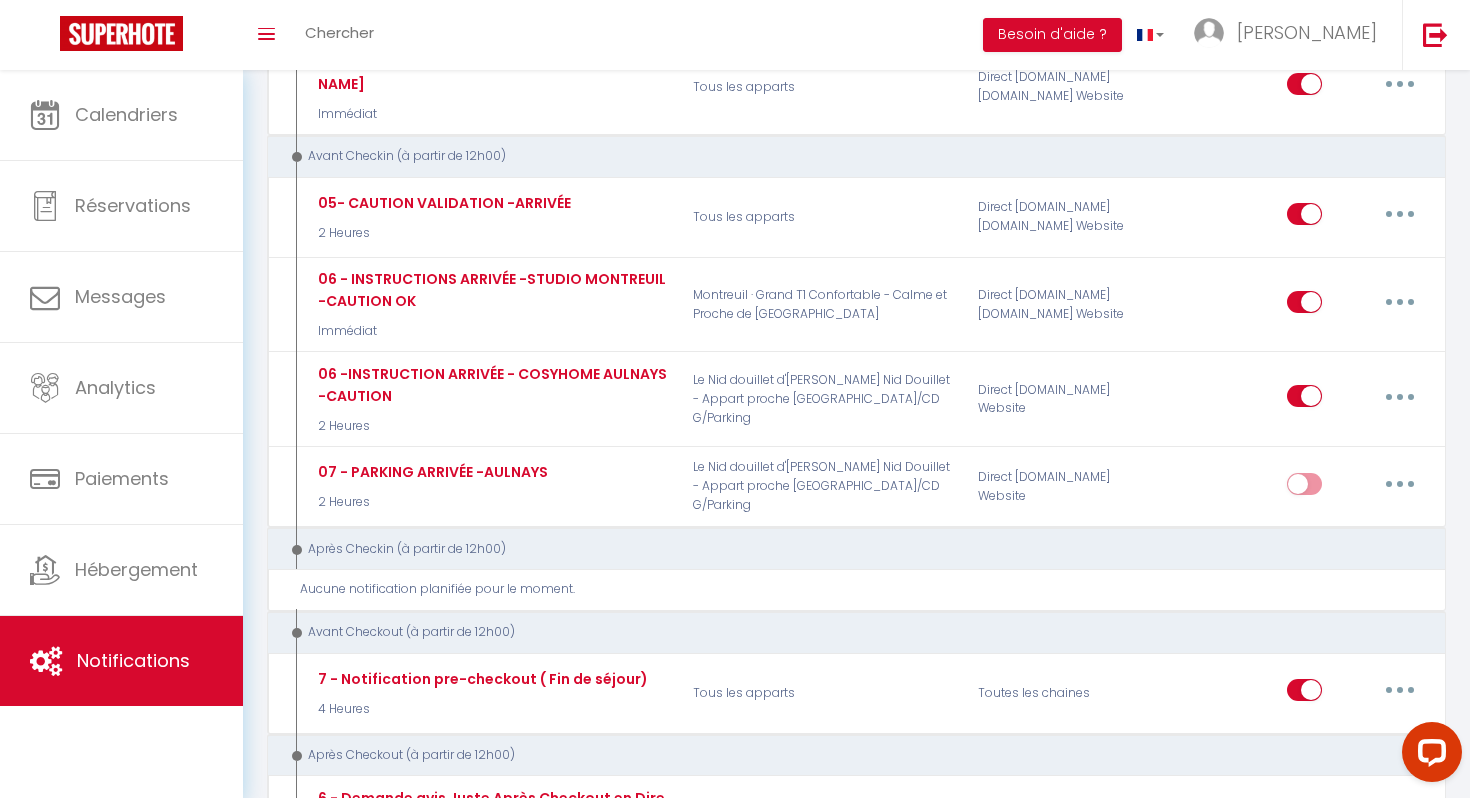 scroll, scrollTop: 652, scrollLeft: 0, axis: vertical 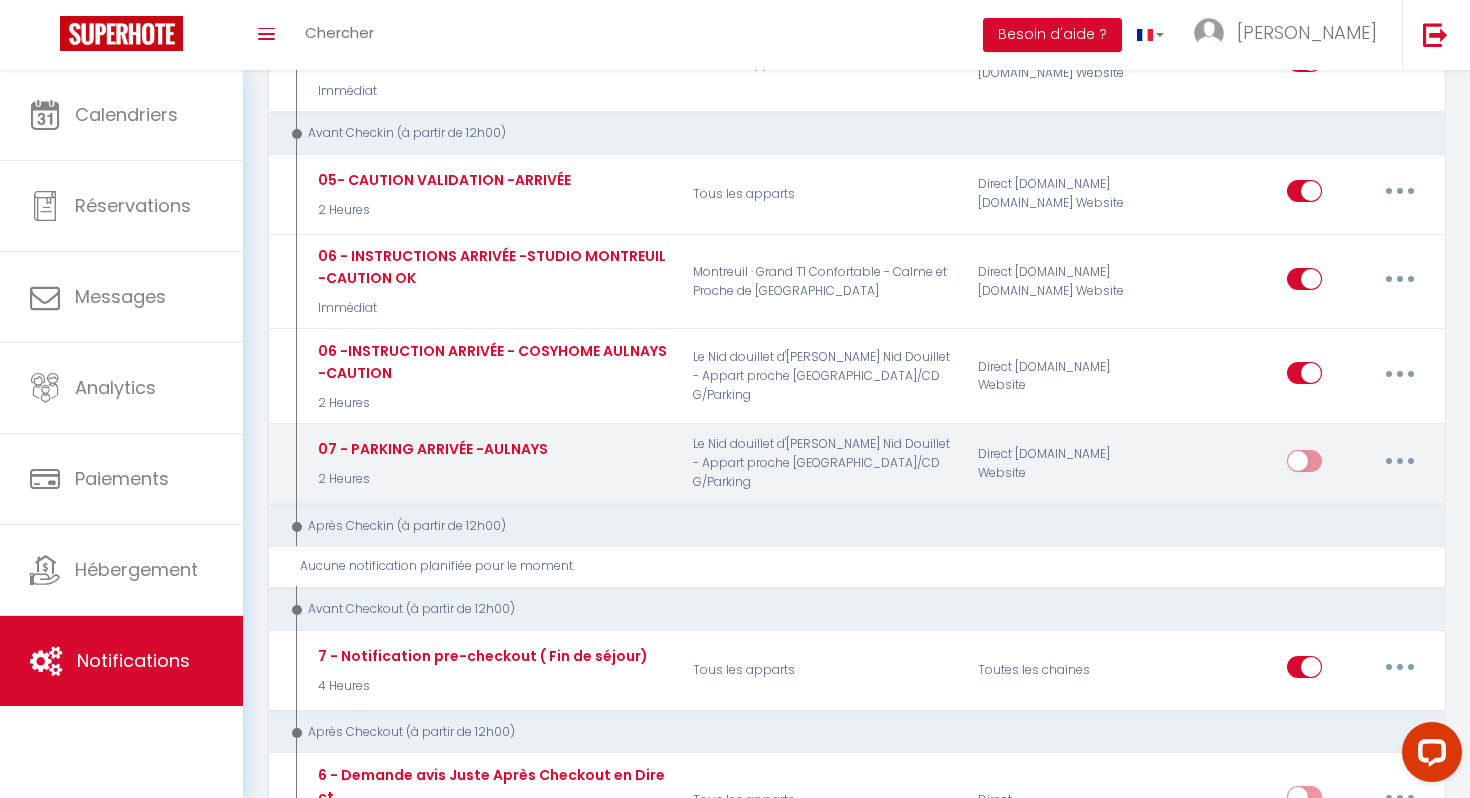 click at bounding box center [1400, 461] 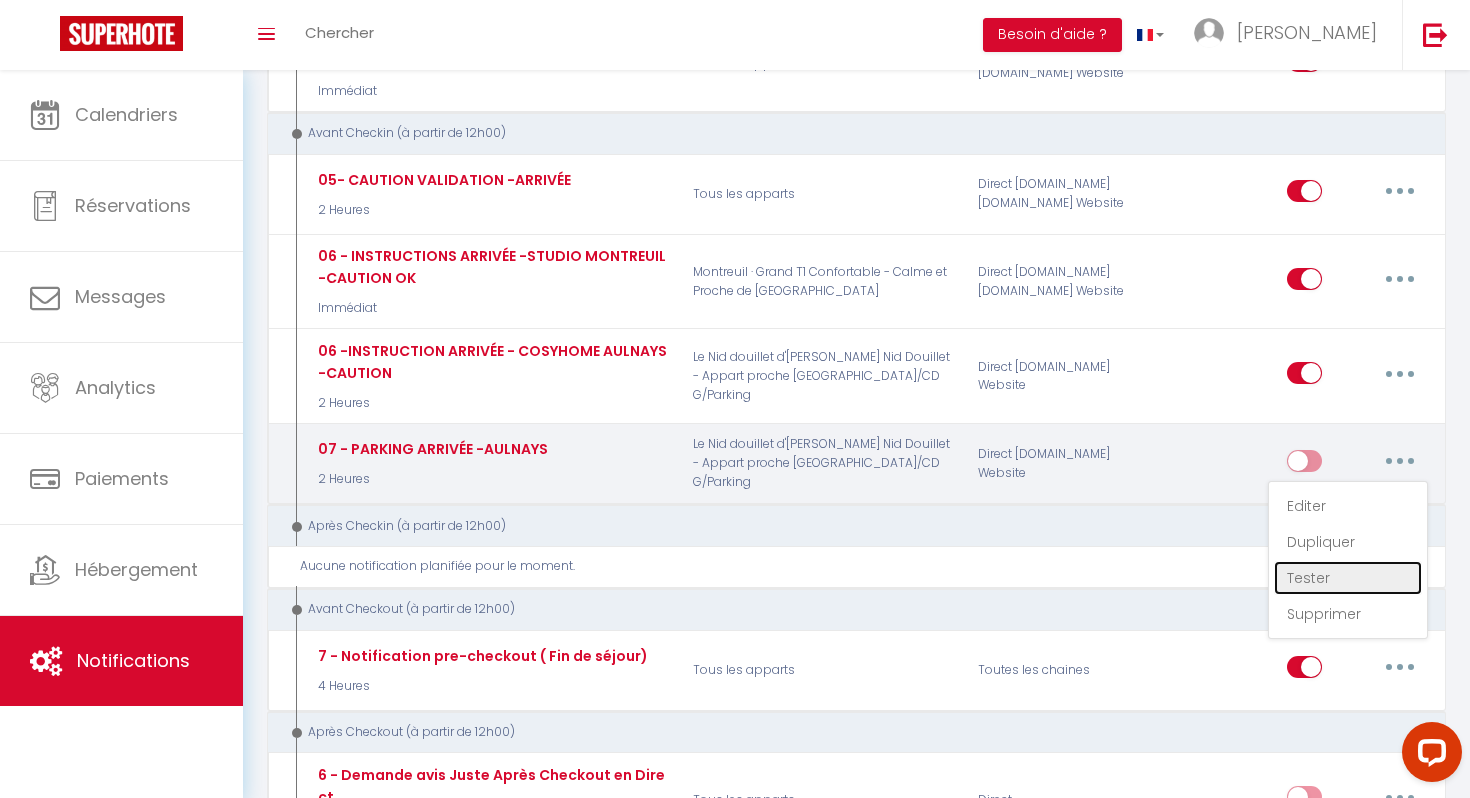 click on "Tester" at bounding box center (1348, 578) 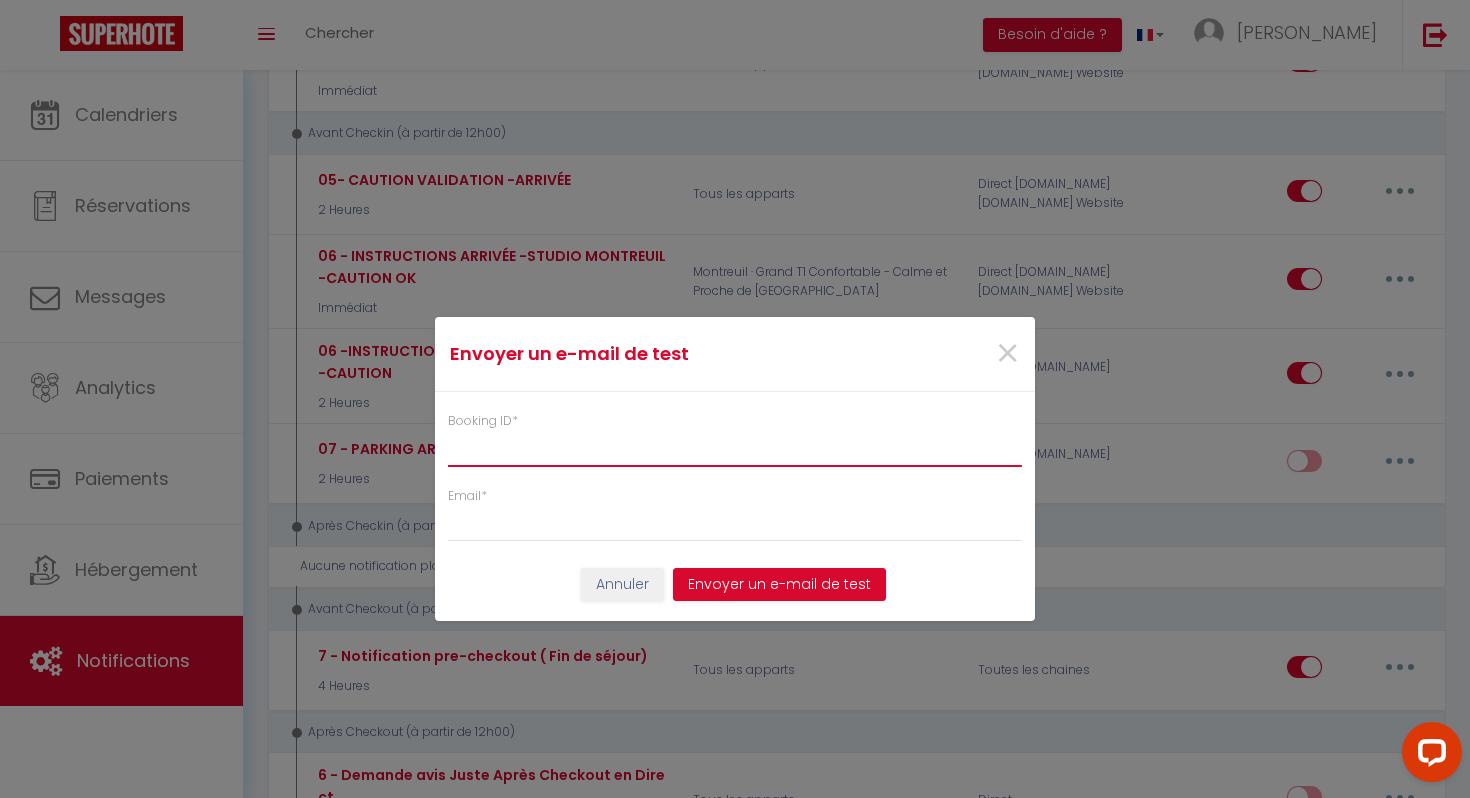 click on "Booking ID
*" at bounding box center [735, 449] 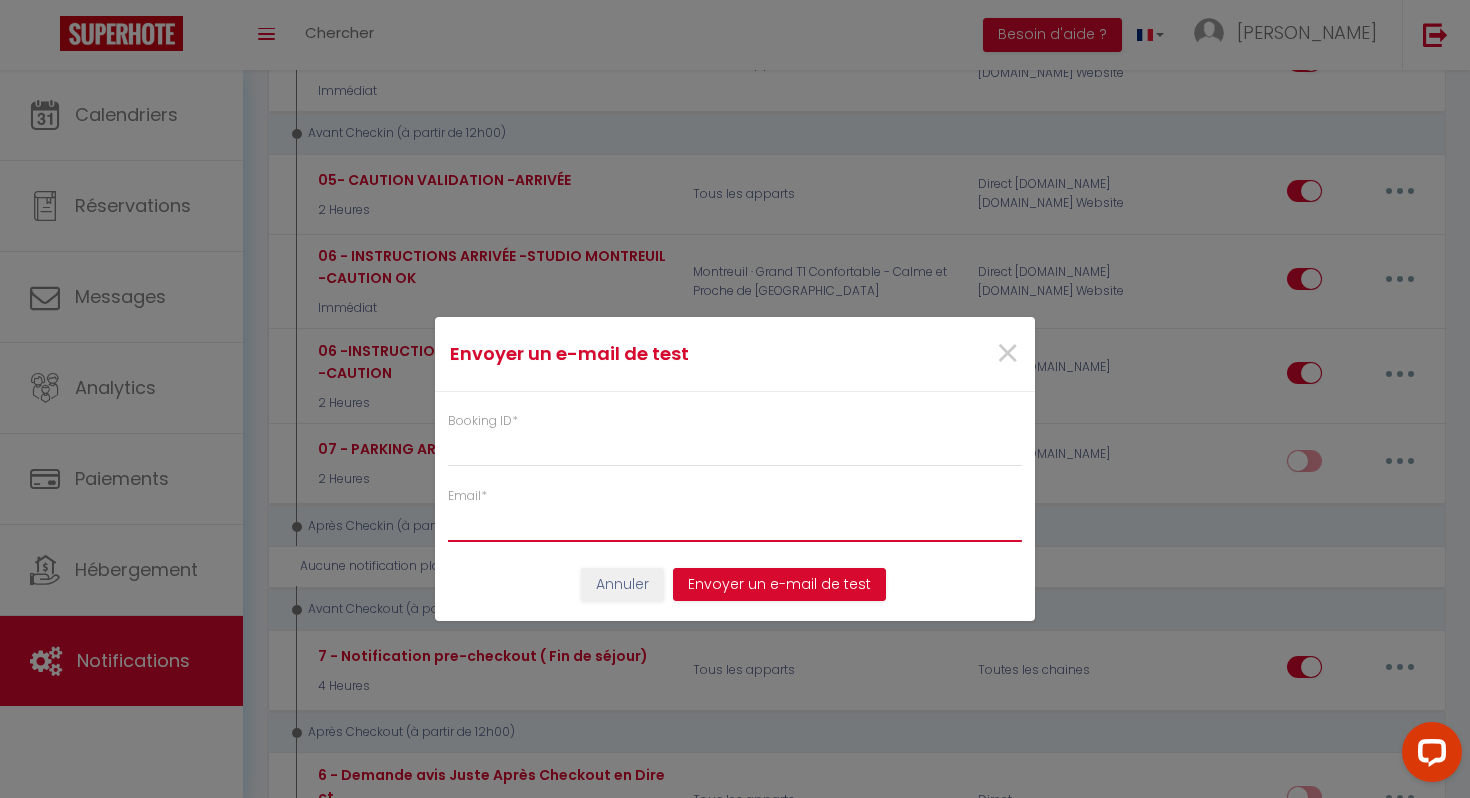 click on "Email
*" at bounding box center [735, 524] 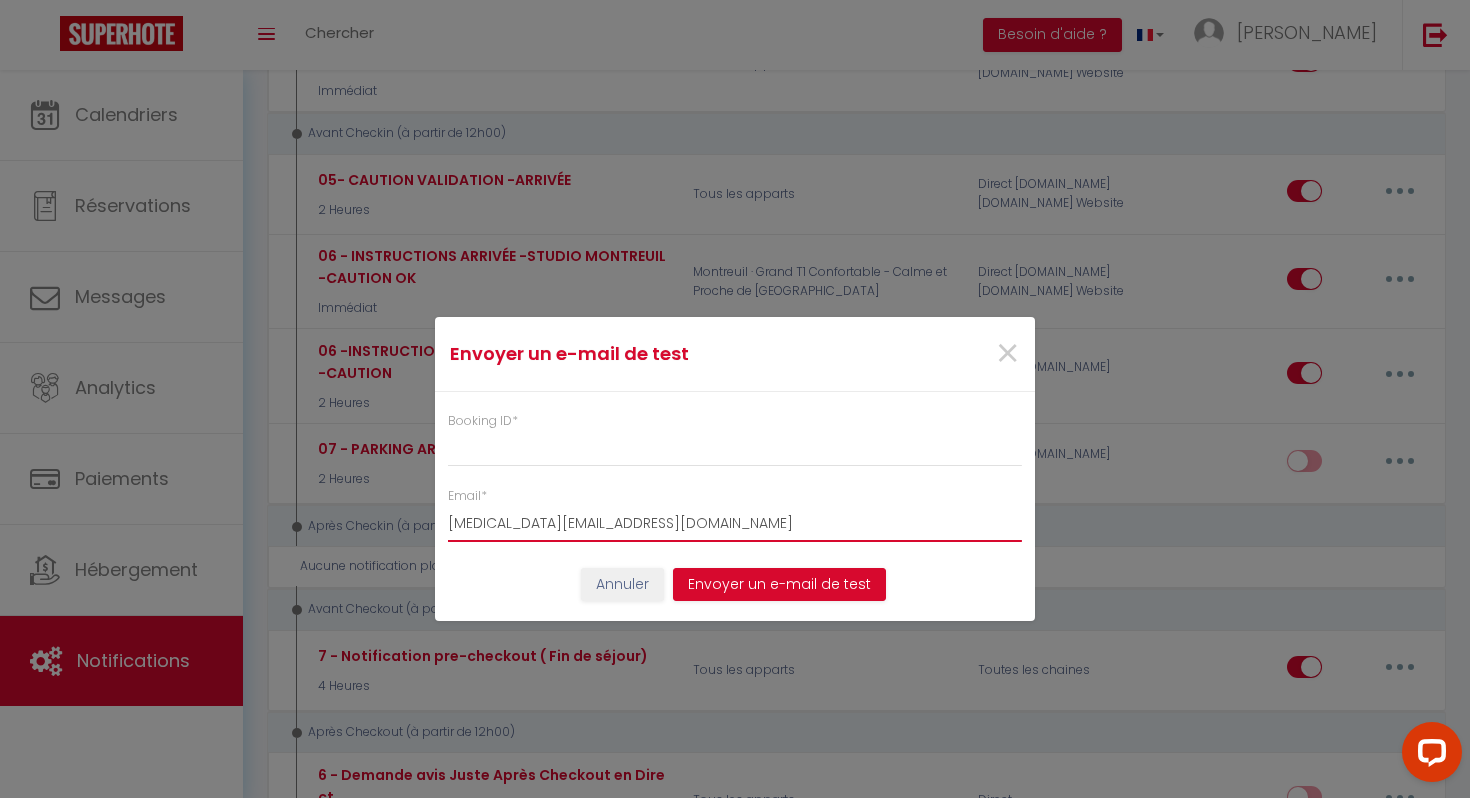 type on "[MEDICAL_DATA][EMAIL_ADDRESS][DOMAIN_NAME]" 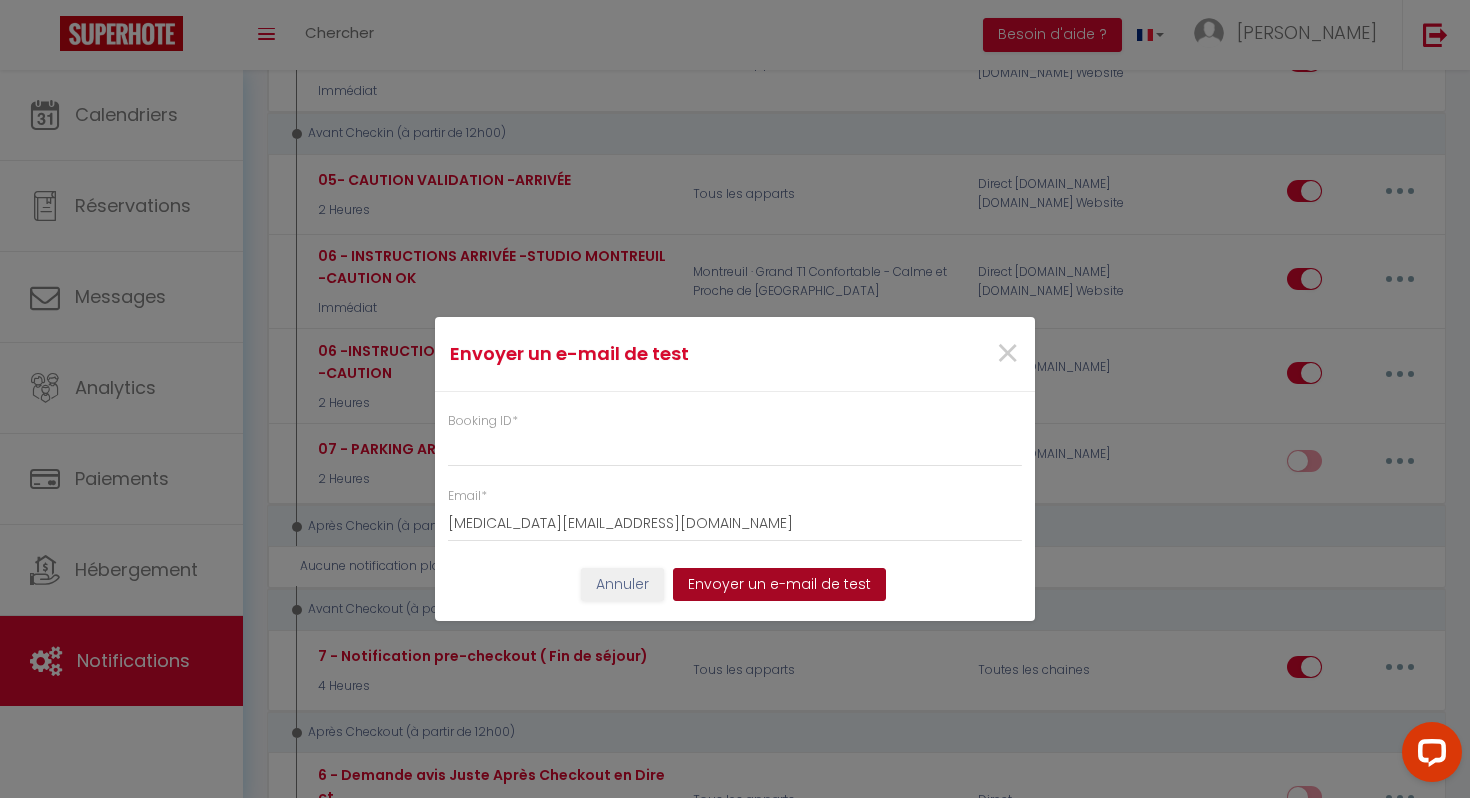 click on "Envoyer un e-mail de test" at bounding box center (779, 585) 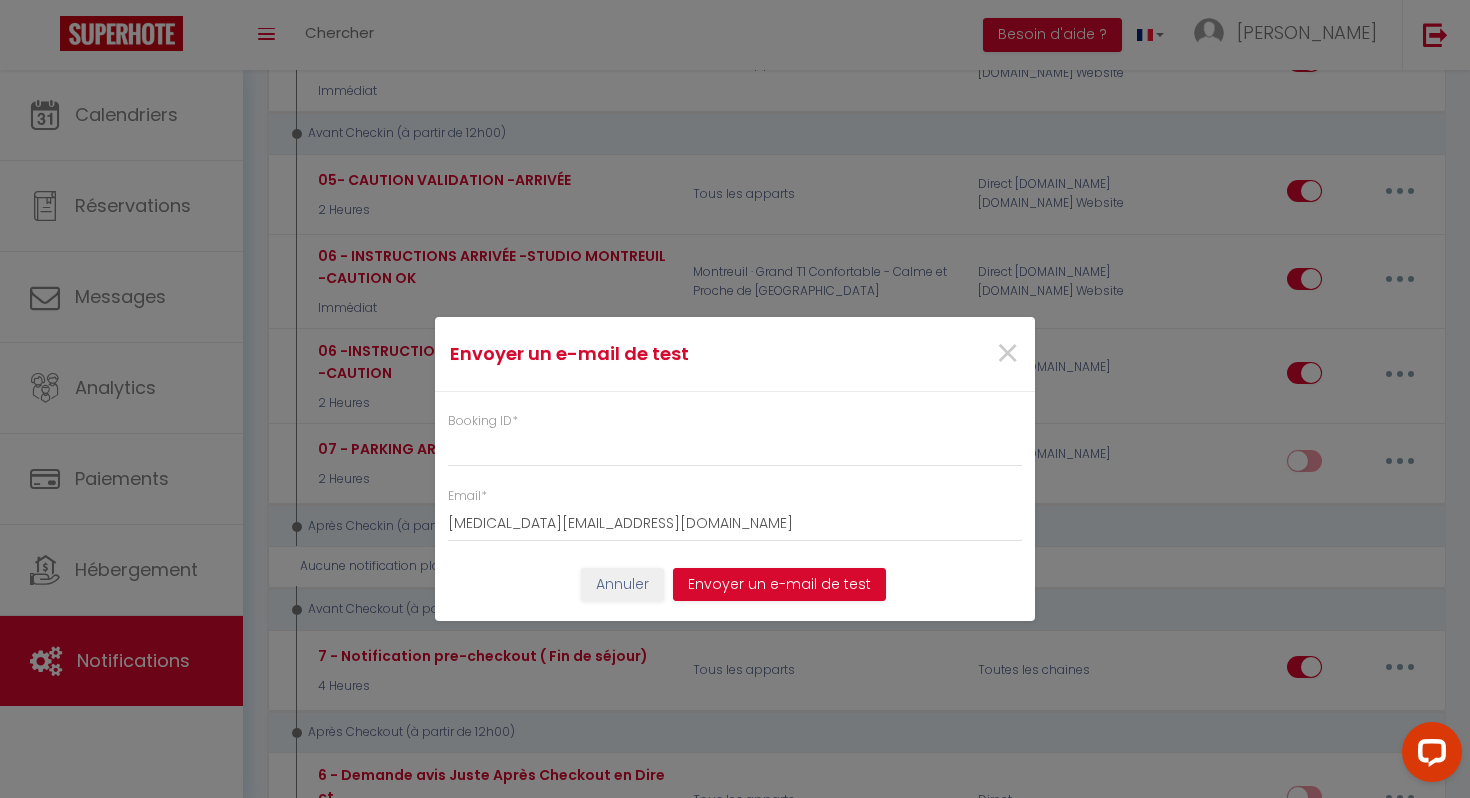 click on "Email
*   [MEDICAL_DATA][EMAIL_ADDRESS][DOMAIN_NAME]" at bounding box center [735, 514] 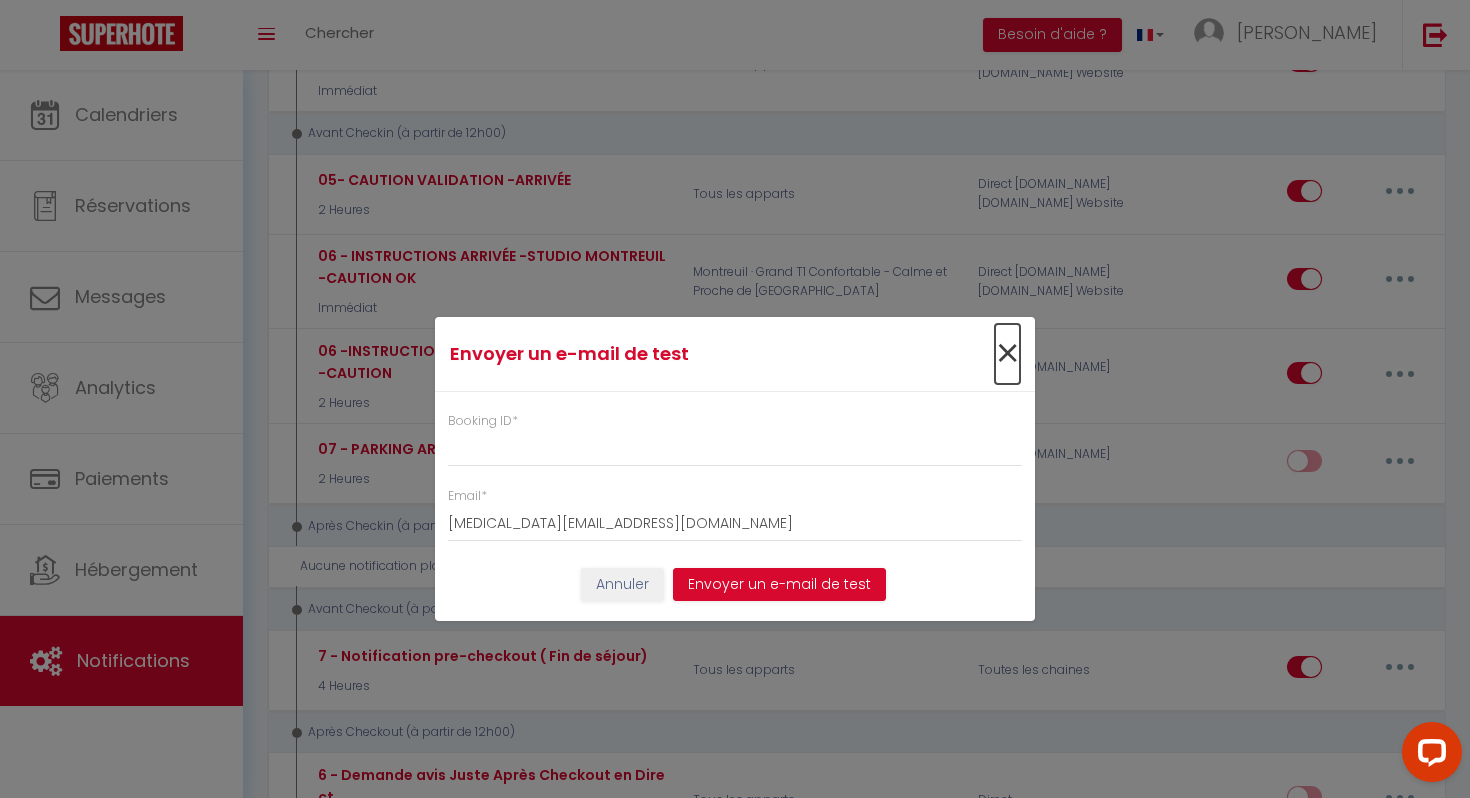 click on "×" at bounding box center [1007, 354] 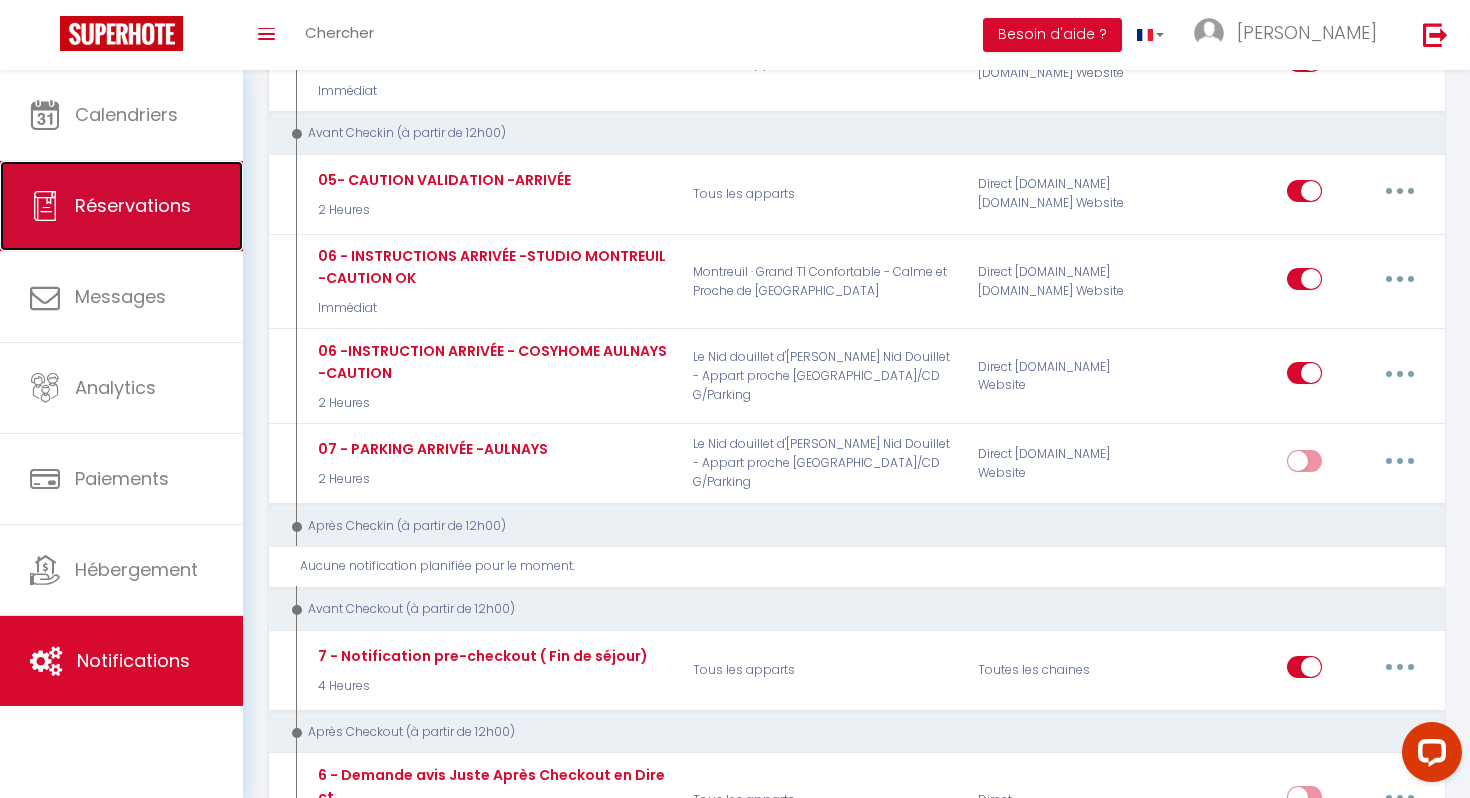 click on "Réservations" at bounding box center (133, 205) 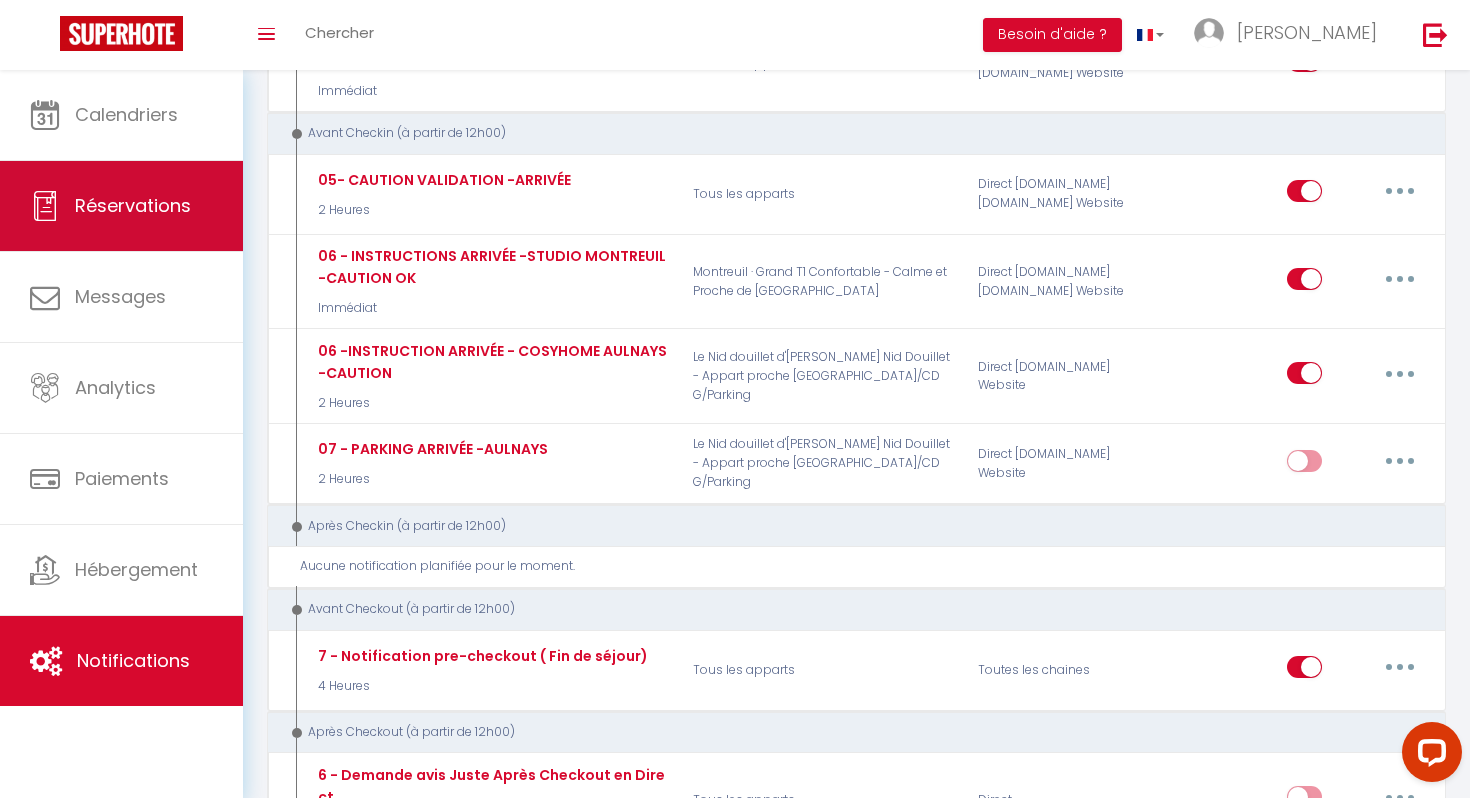 select on "not_cancelled" 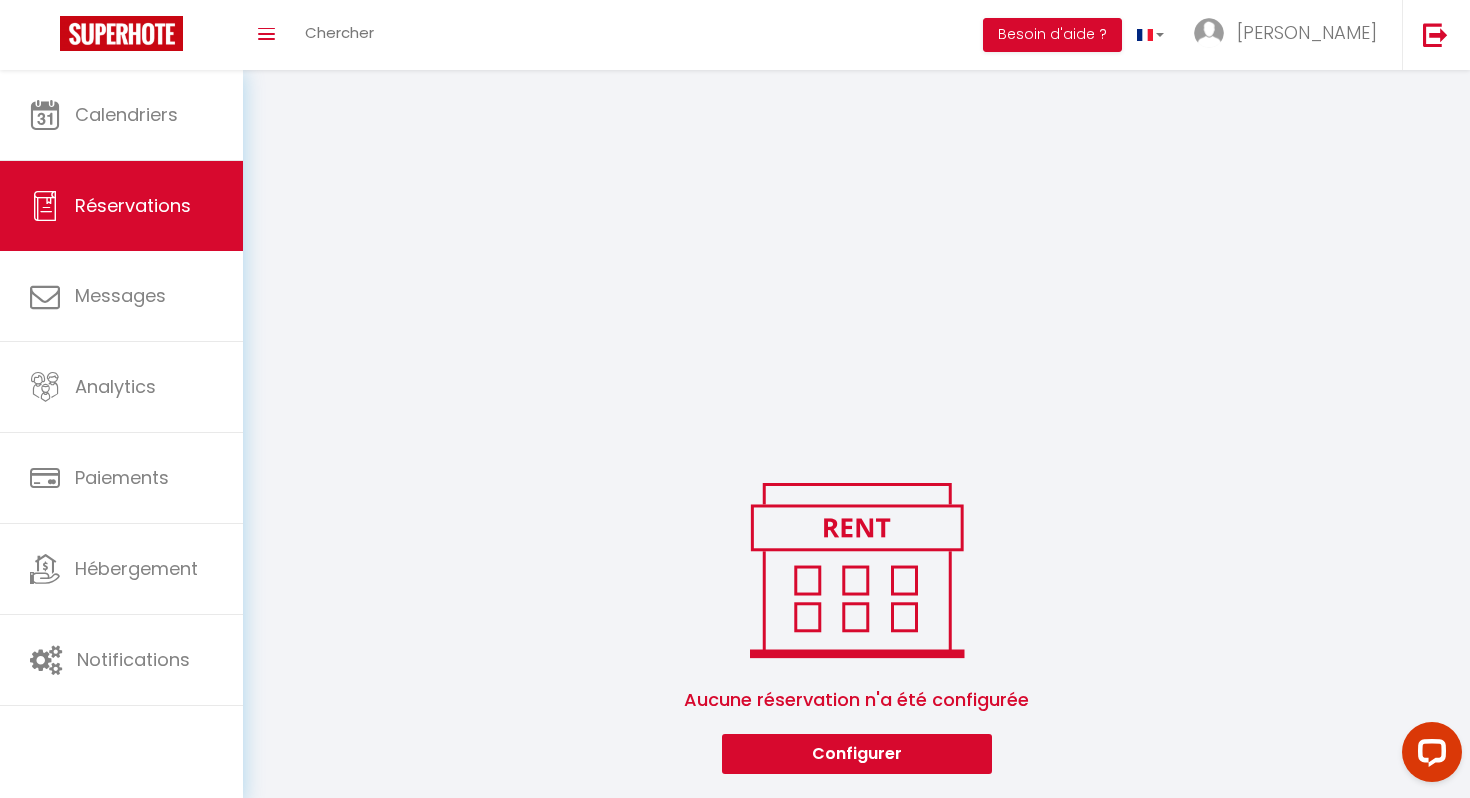 scroll, scrollTop: 868, scrollLeft: 0, axis: vertical 